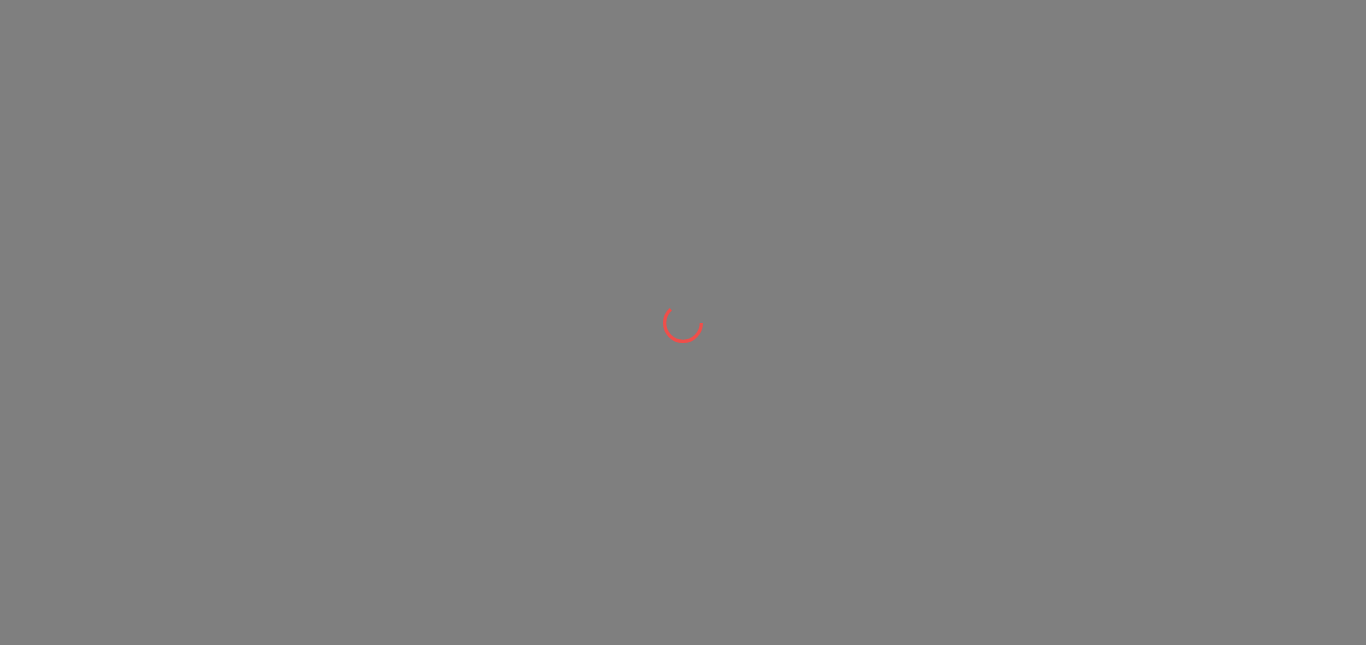 scroll, scrollTop: 0, scrollLeft: 0, axis: both 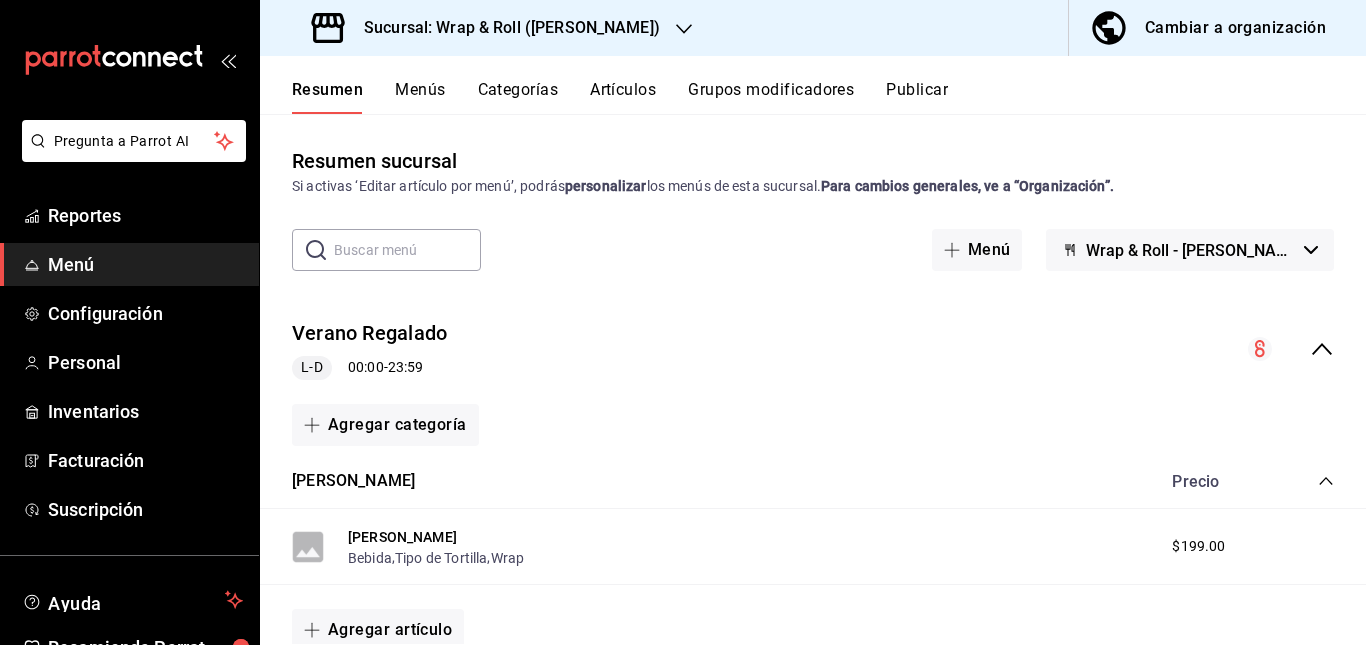 click on "Sucursal: Wrap & Roll ([PERSON_NAME])" at bounding box center [504, 28] 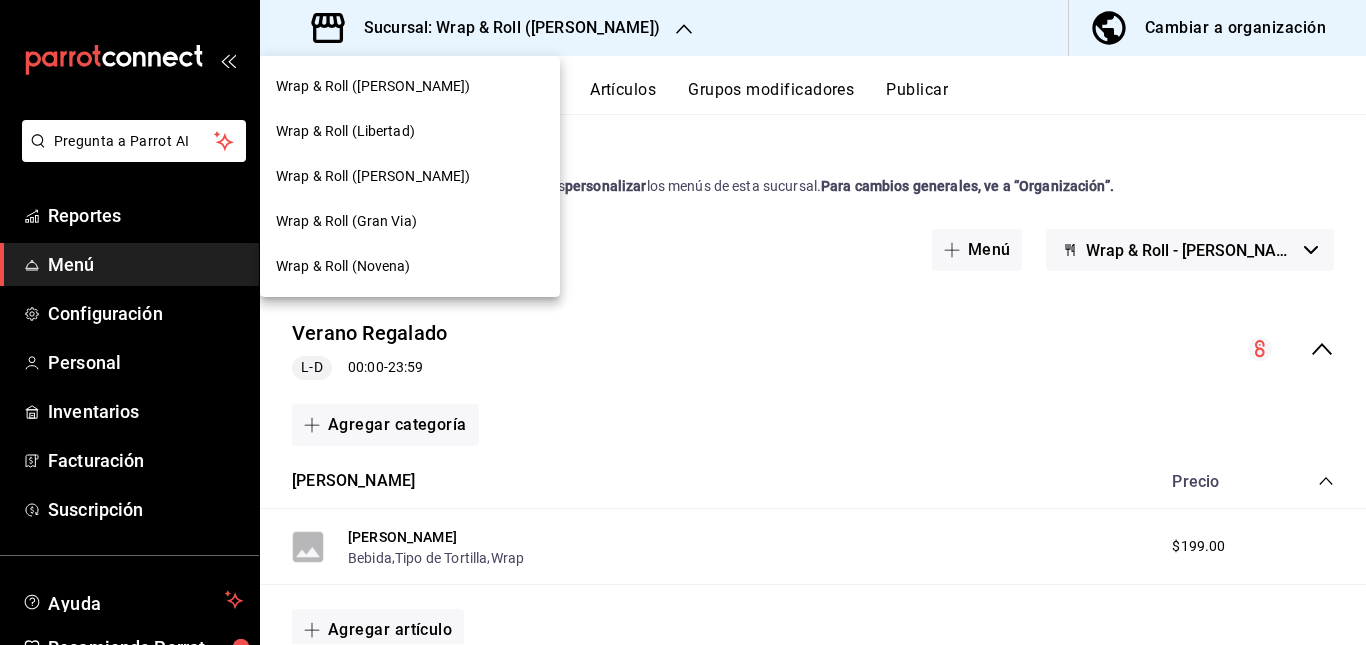 click on "Wrap & Roll (Gran Via)" at bounding box center (410, 221) 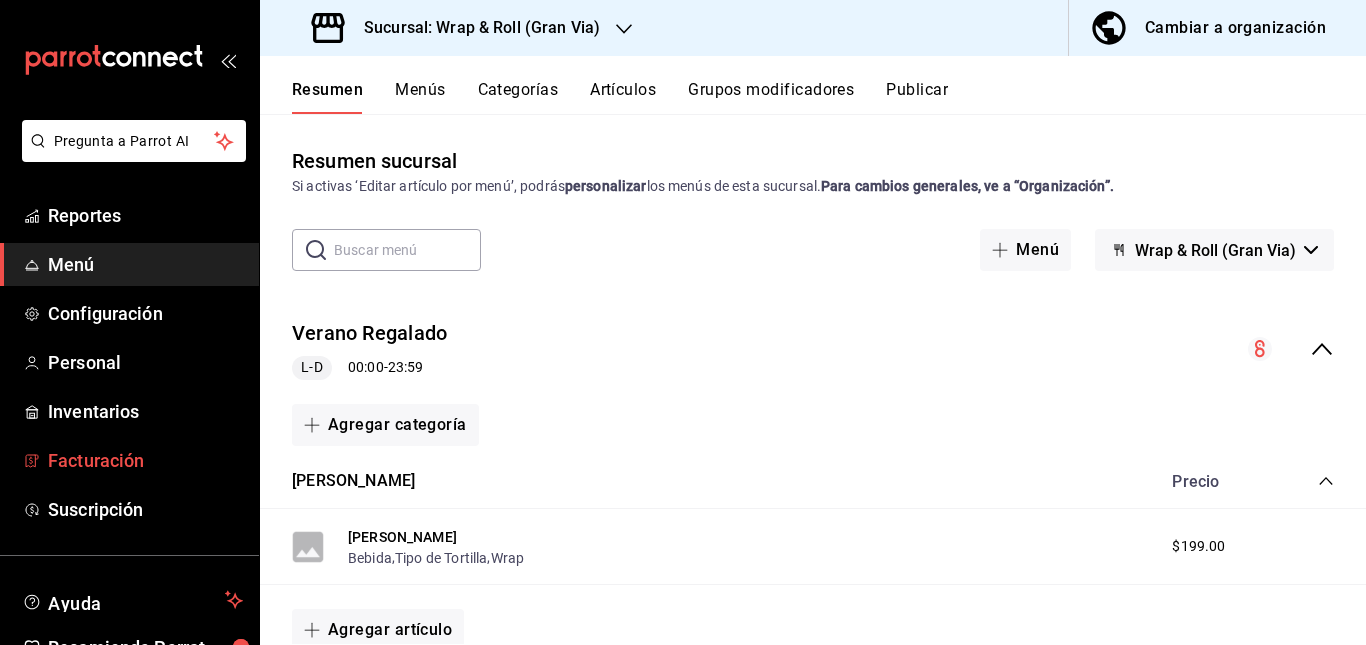 click on "Facturación" at bounding box center (145, 460) 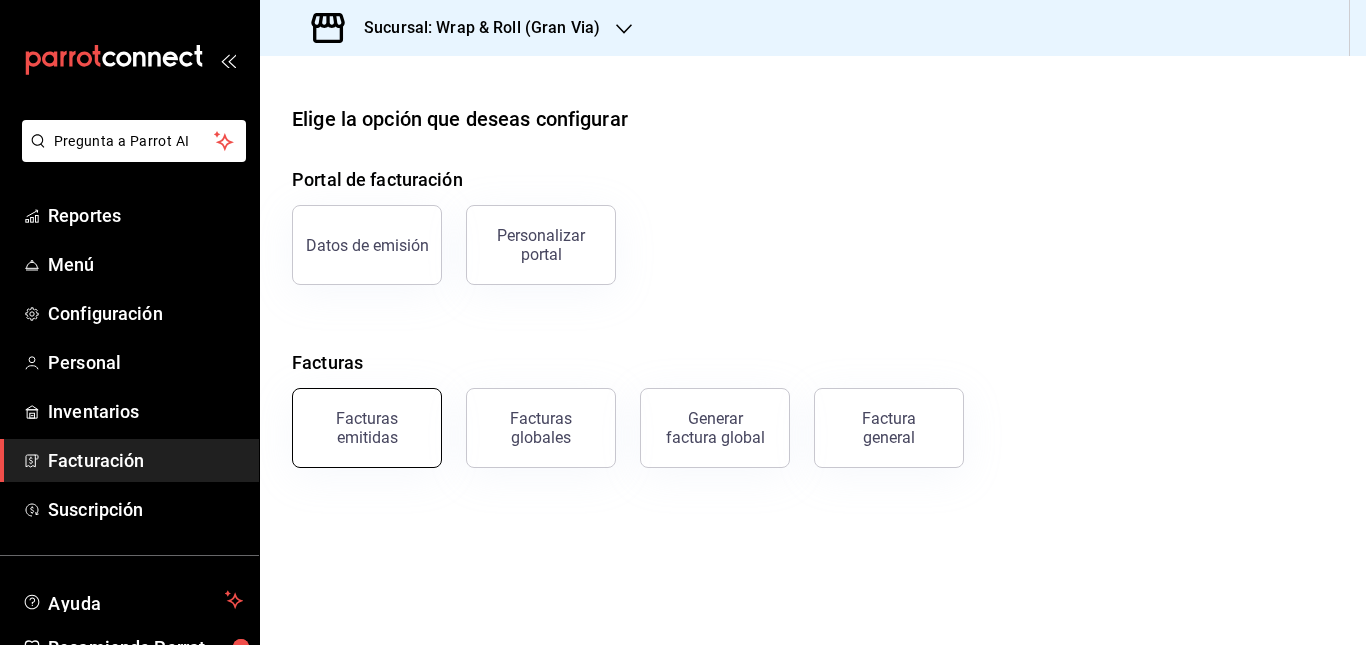 click on "Facturas emitidas" at bounding box center [367, 428] 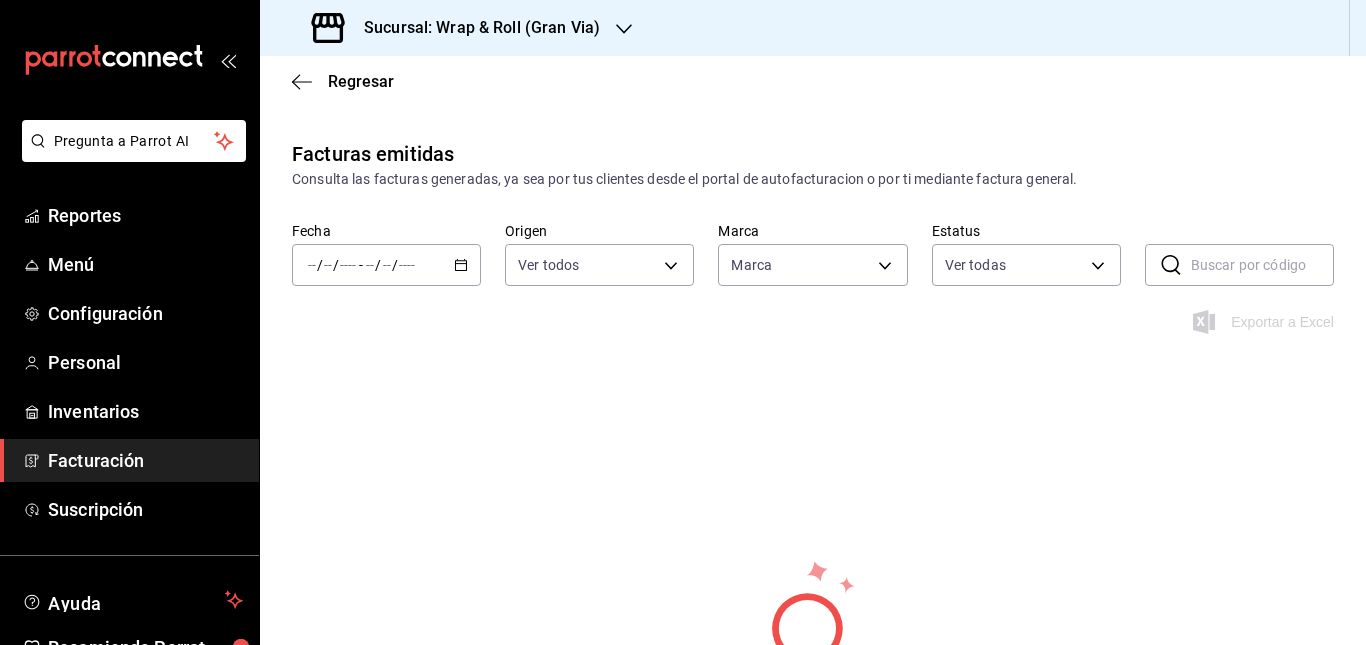 type on "3aa7178a-5c36-4a10-914b-422f32928323" 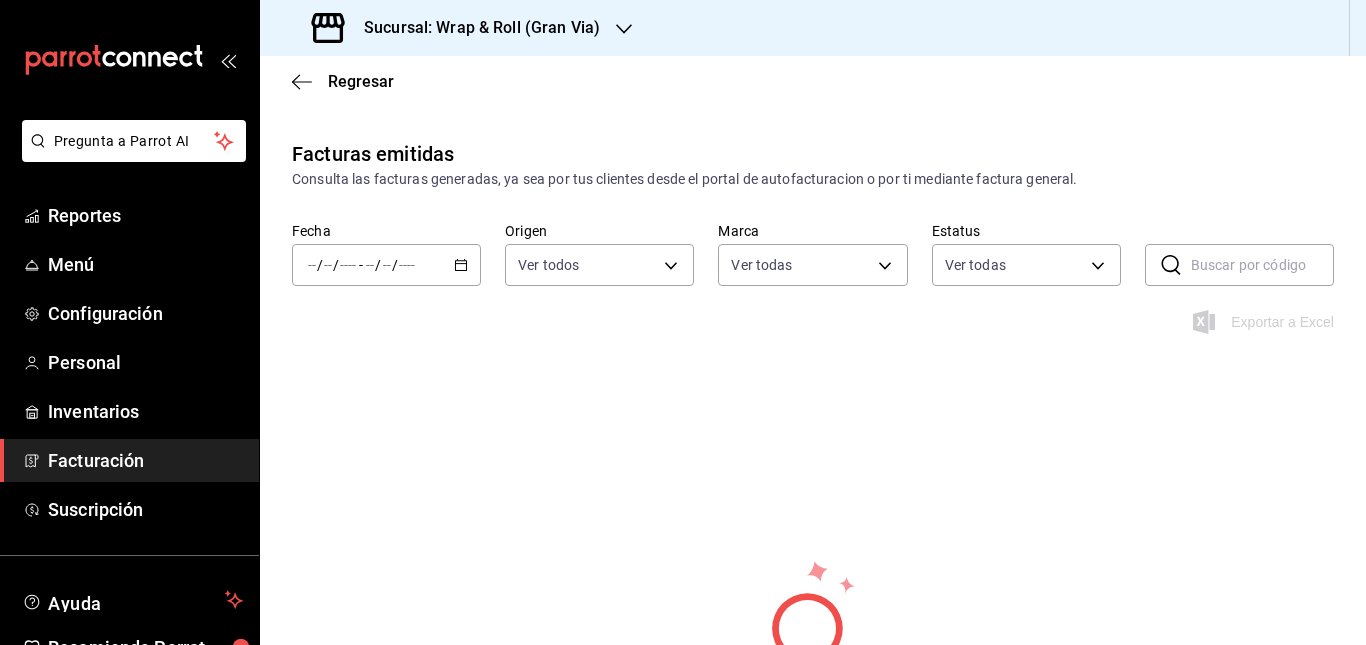 click on "/ / - / /" at bounding box center [386, 265] 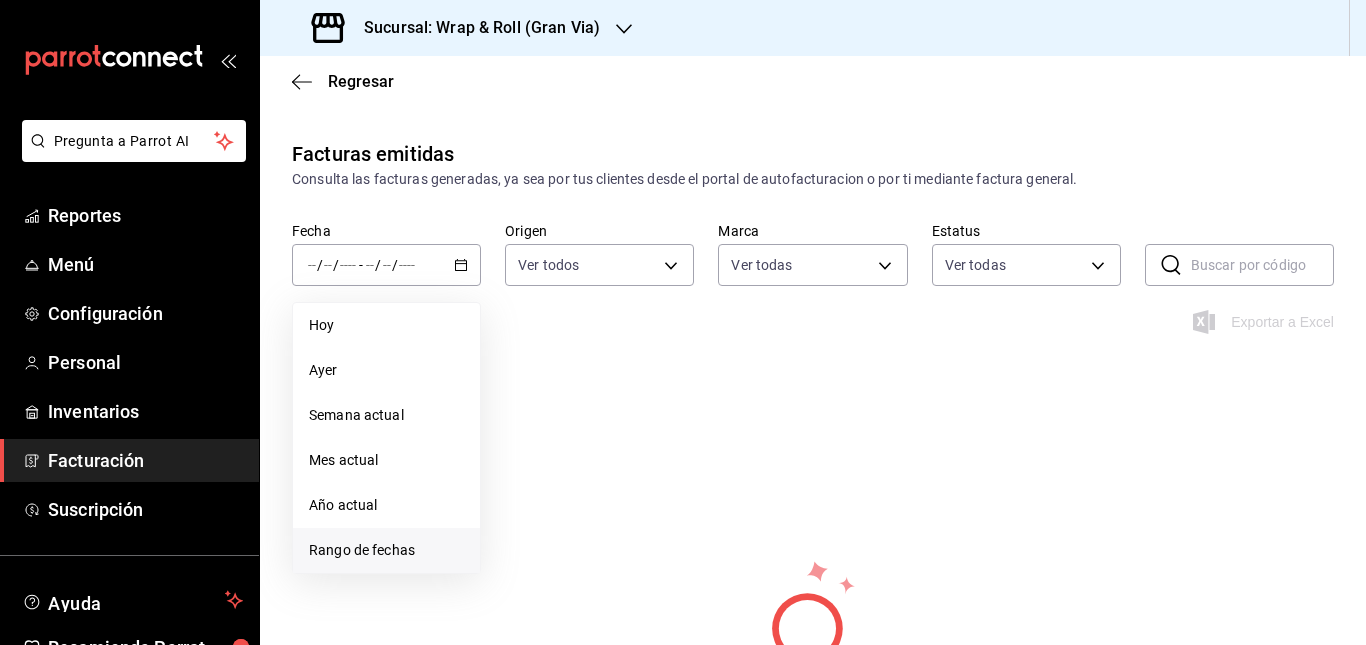 click on "Rango de fechas" at bounding box center [386, 550] 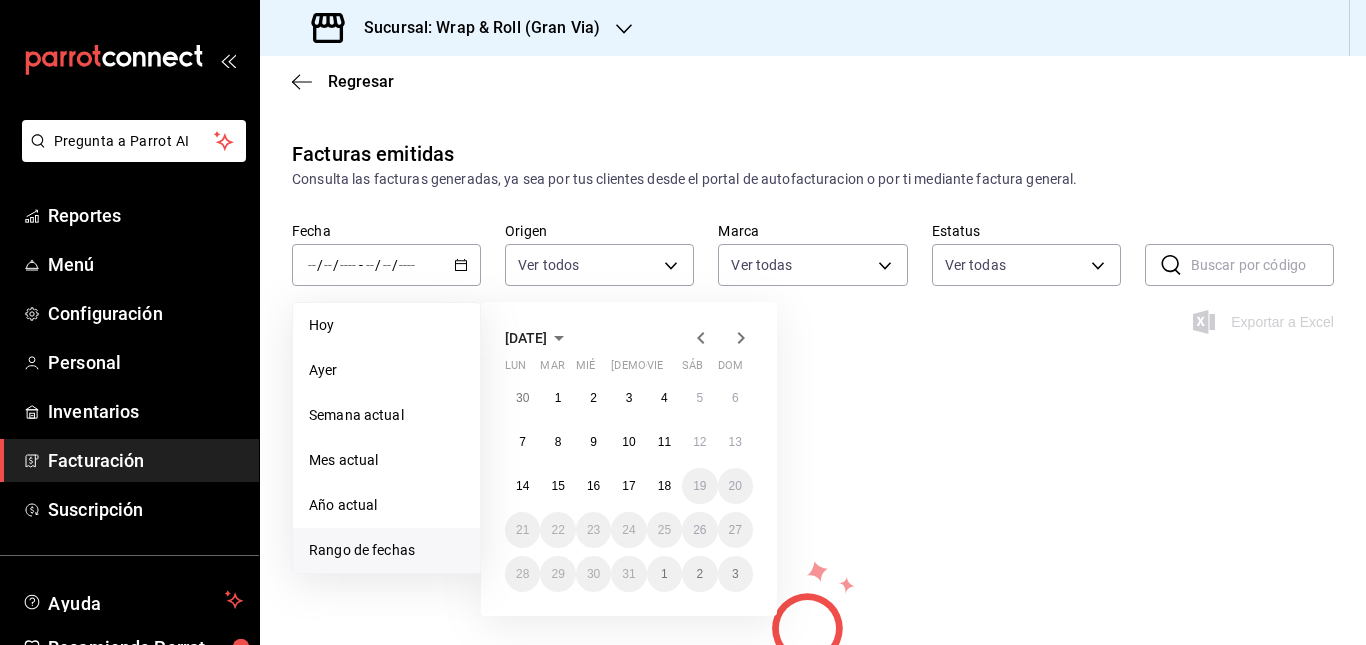 click 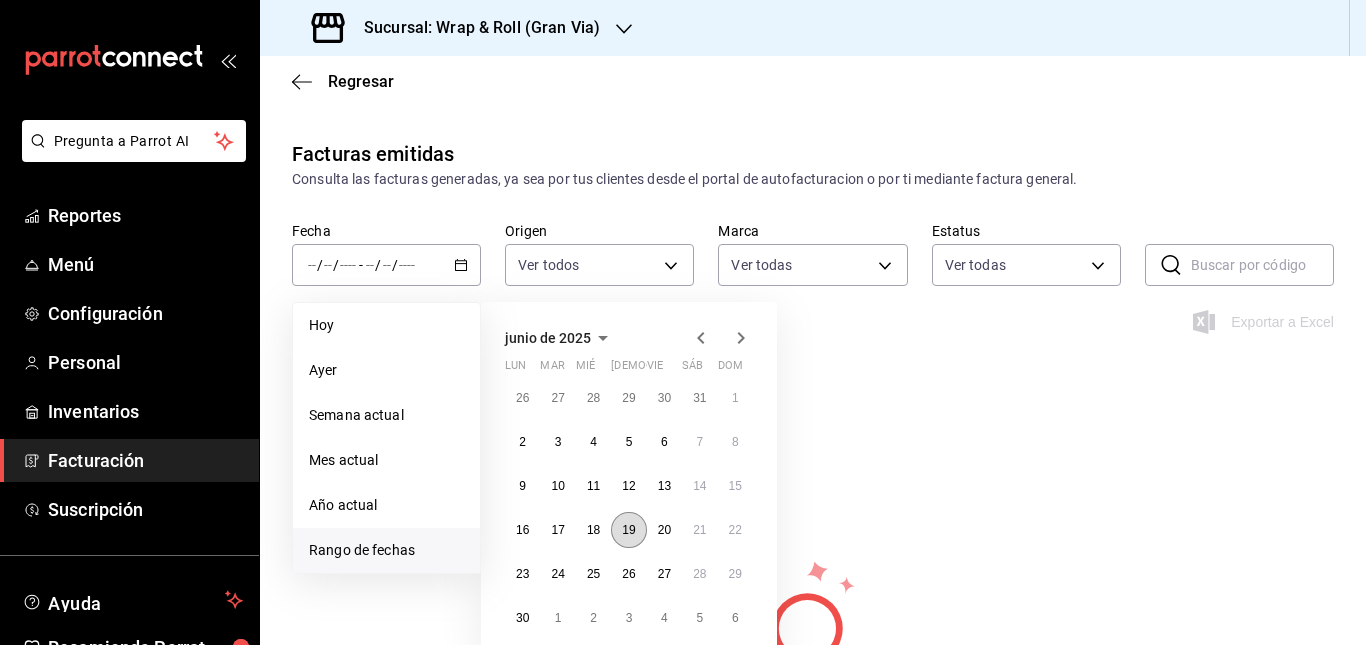 click on "19" at bounding box center (628, 530) 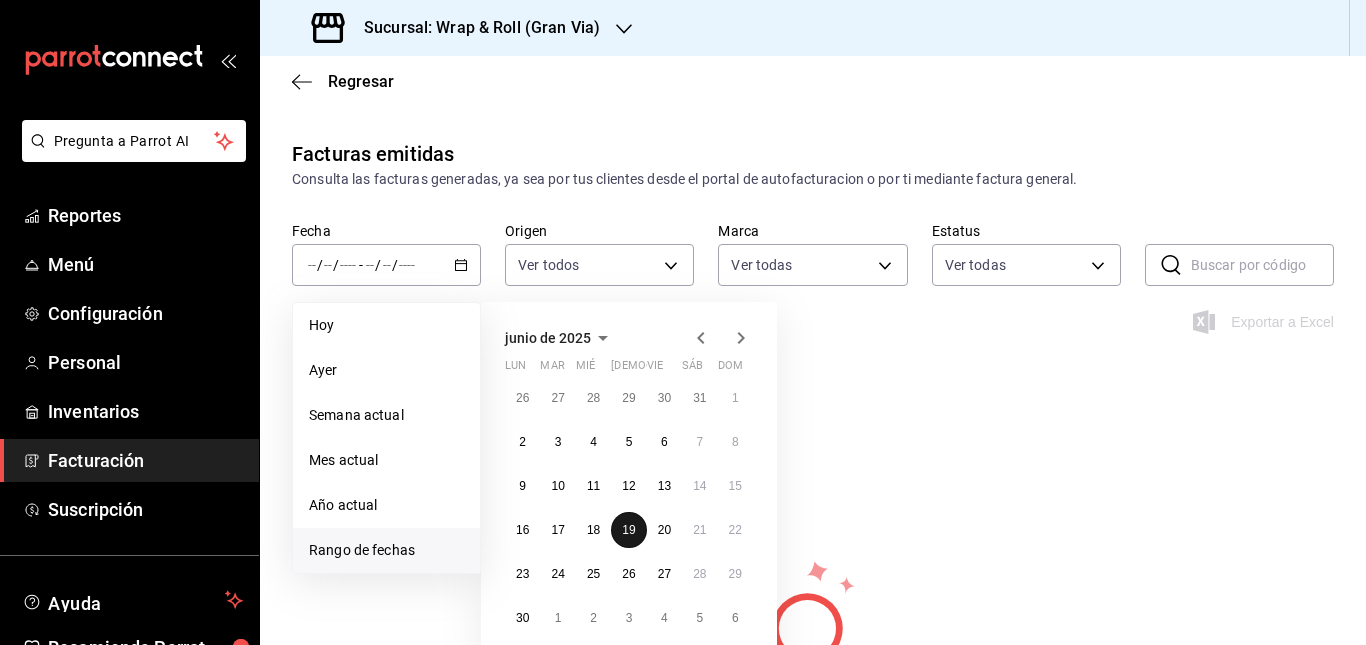 click on "19" at bounding box center [628, 530] 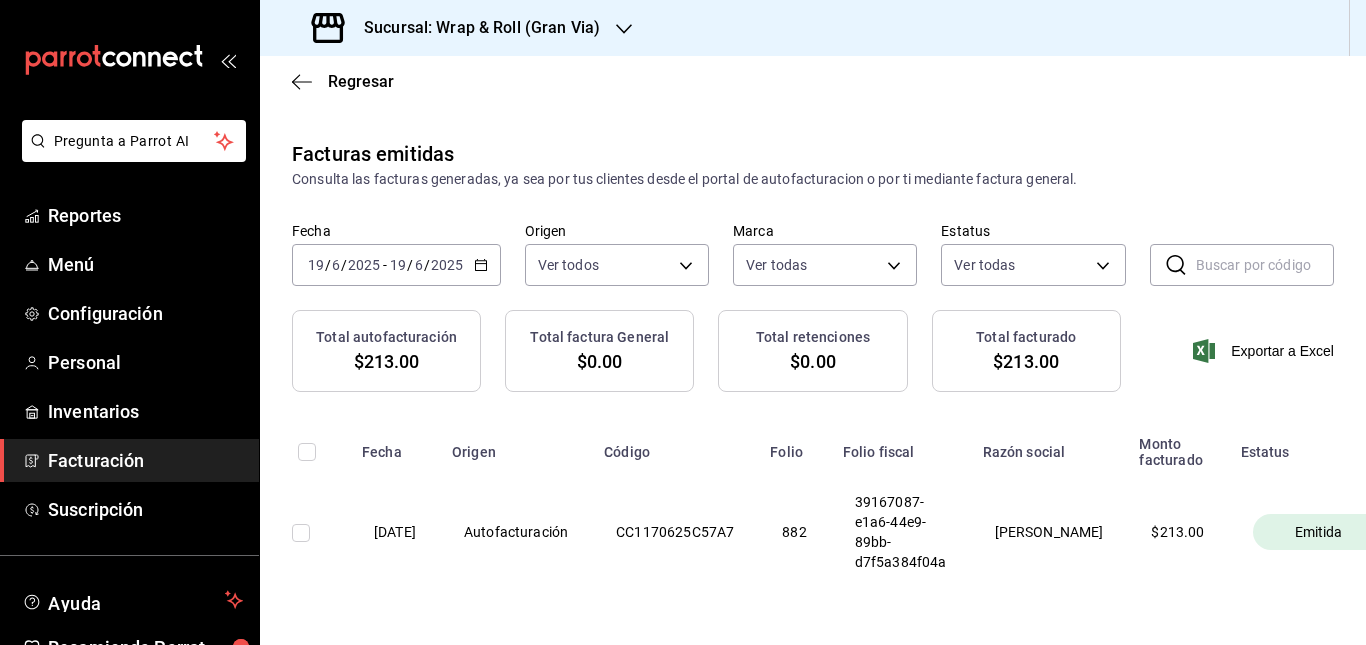 scroll, scrollTop: 80, scrollLeft: 0, axis: vertical 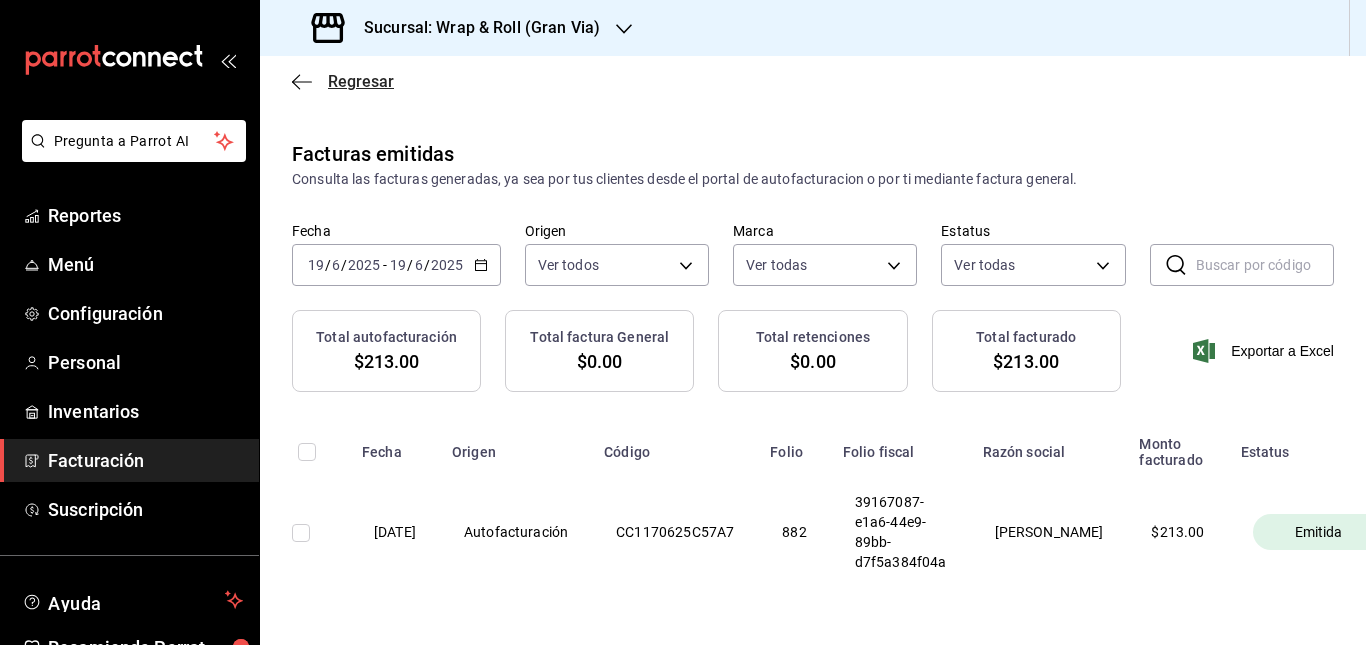 click 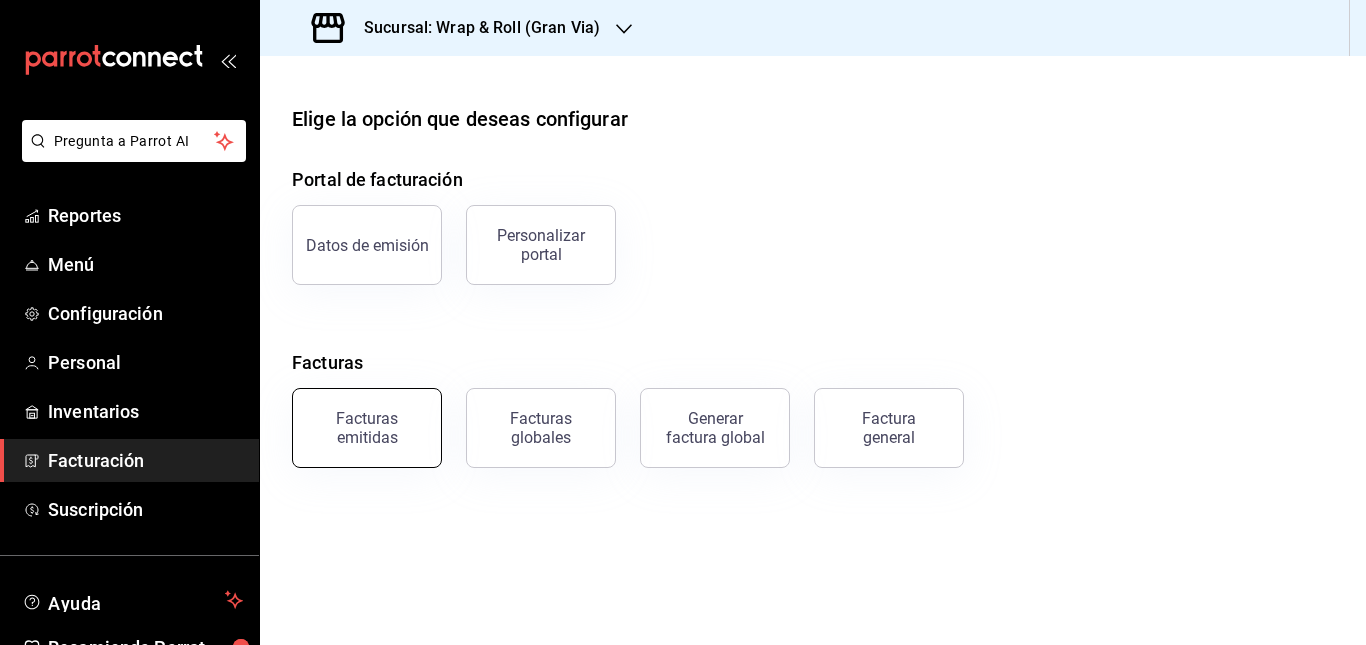 click on "Facturas emitidas" at bounding box center [367, 428] 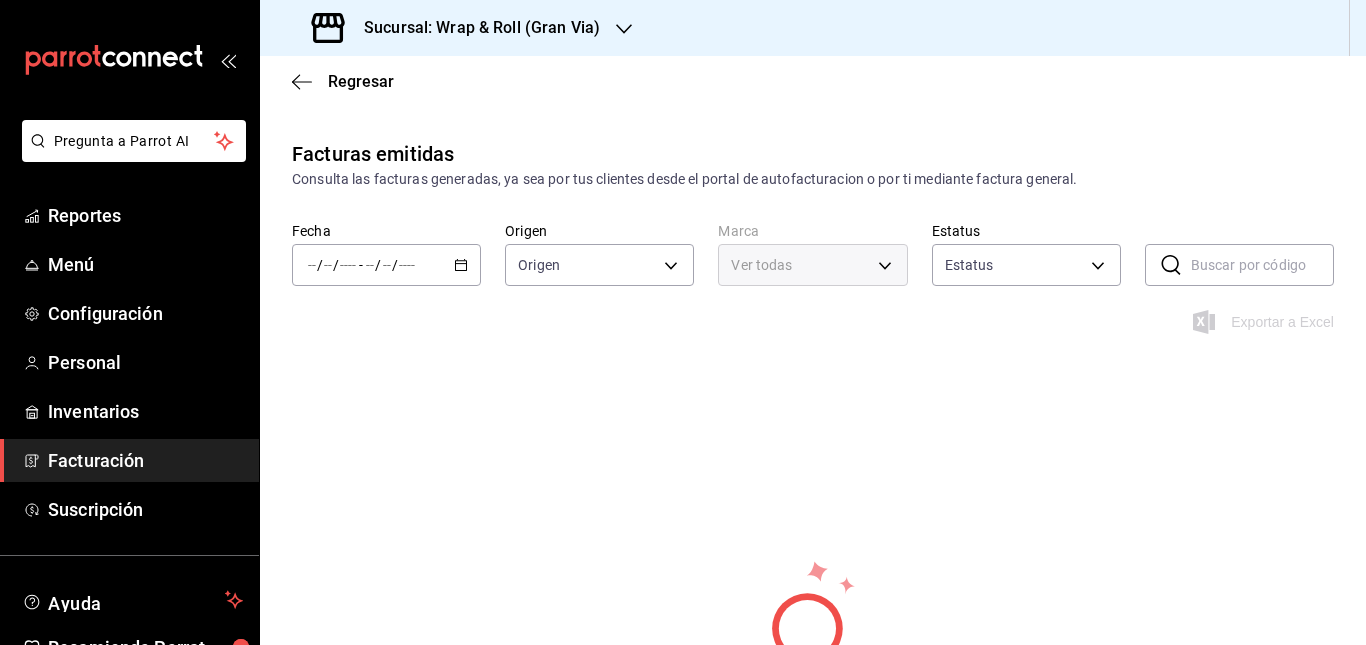 type on "ORDER_INVOICE,GENERAL_INVOICE" 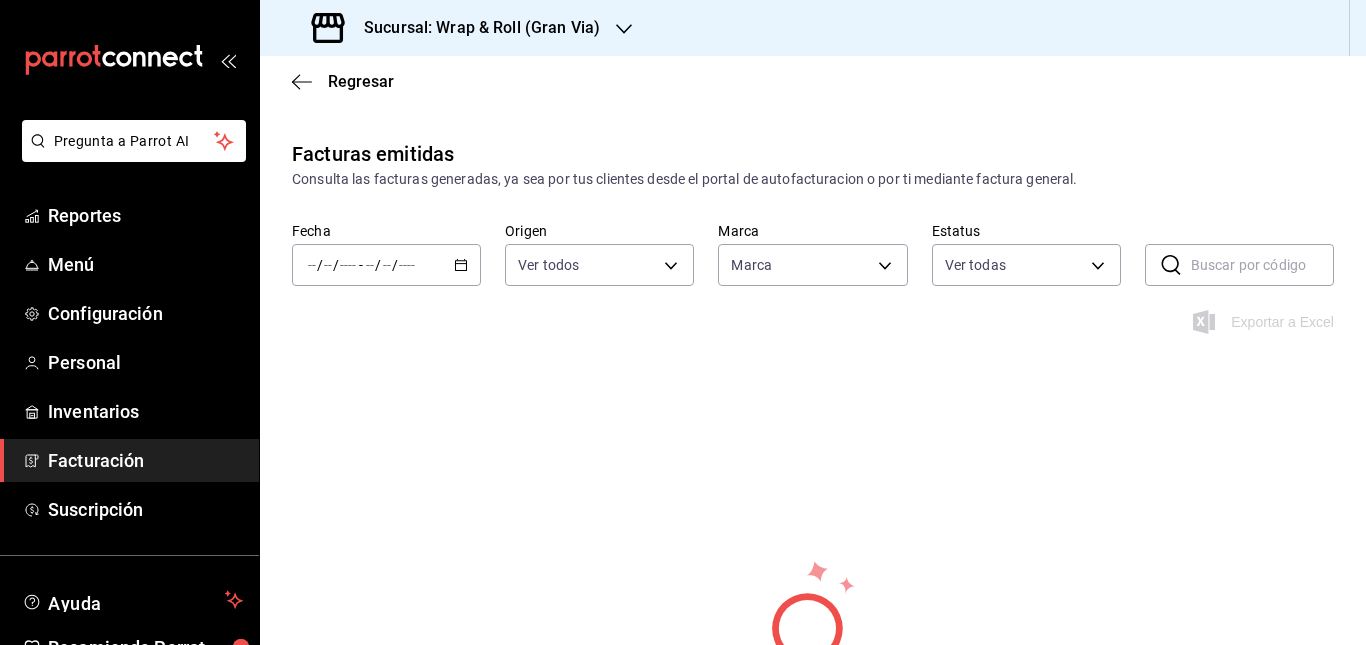 type on "3aa7178a-5c36-4a10-914b-422f32928323" 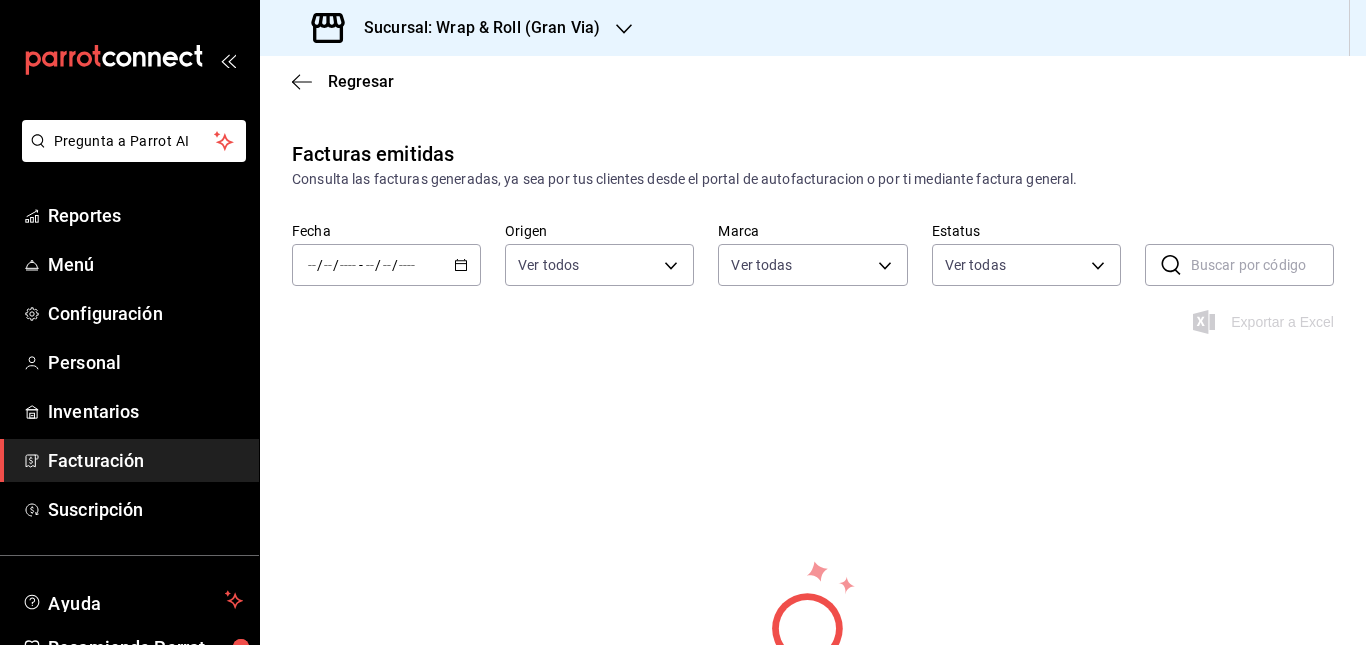 click 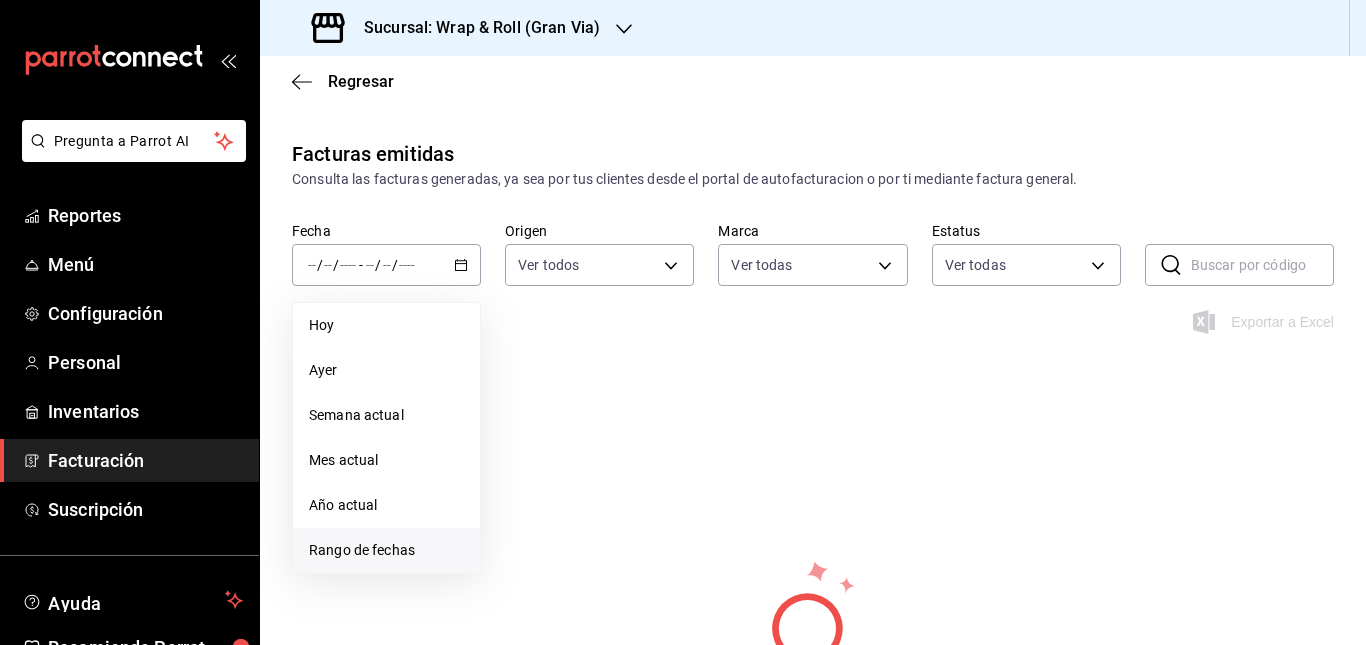 click on "Rango de fechas" at bounding box center (386, 550) 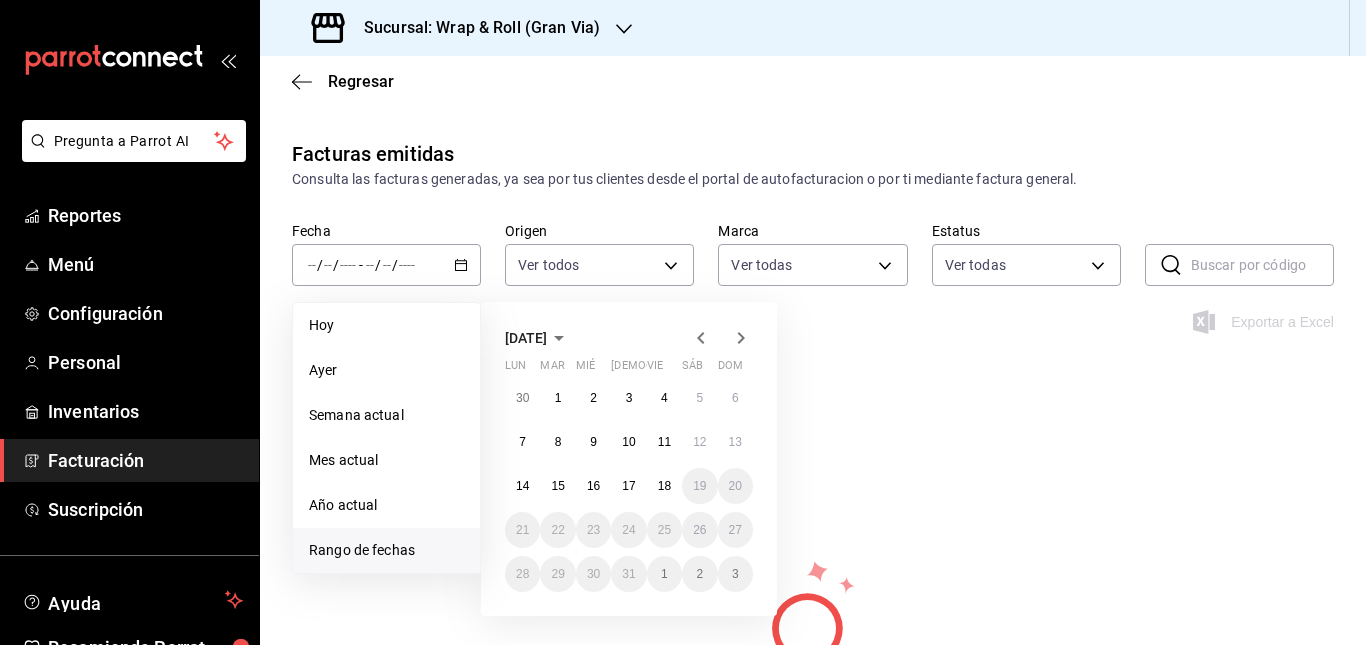 click 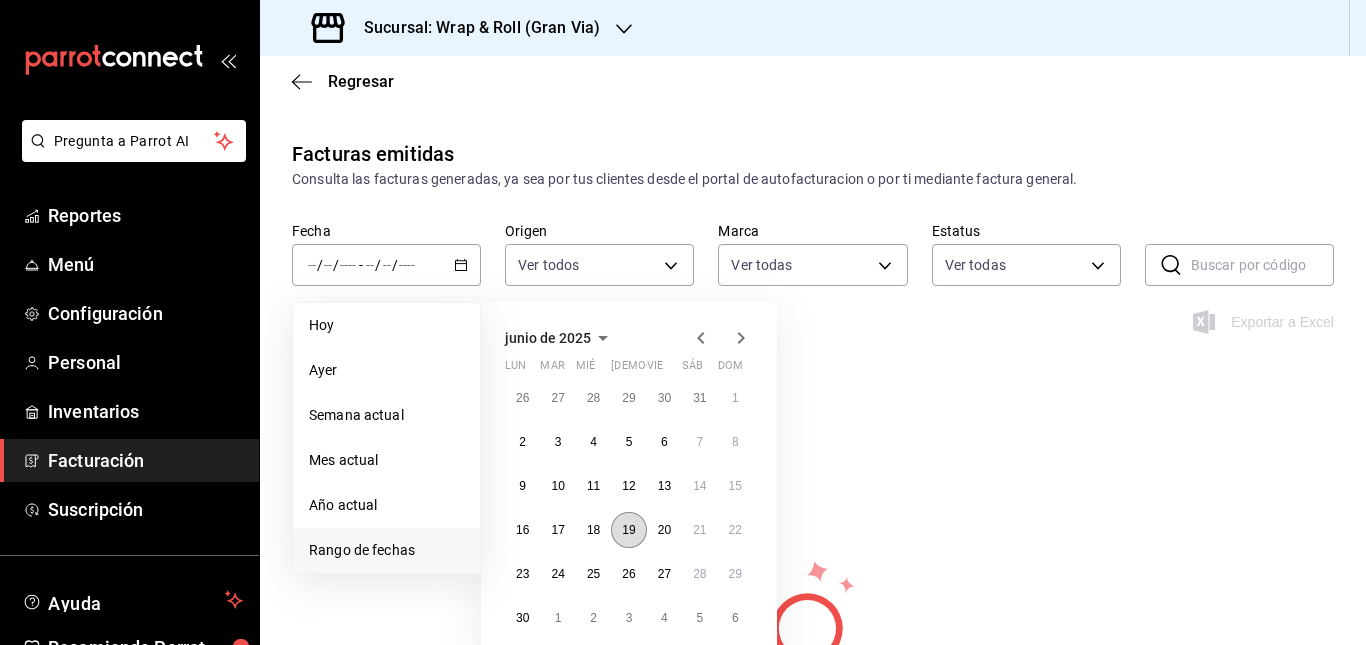 click on "19" at bounding box center [628, 530] 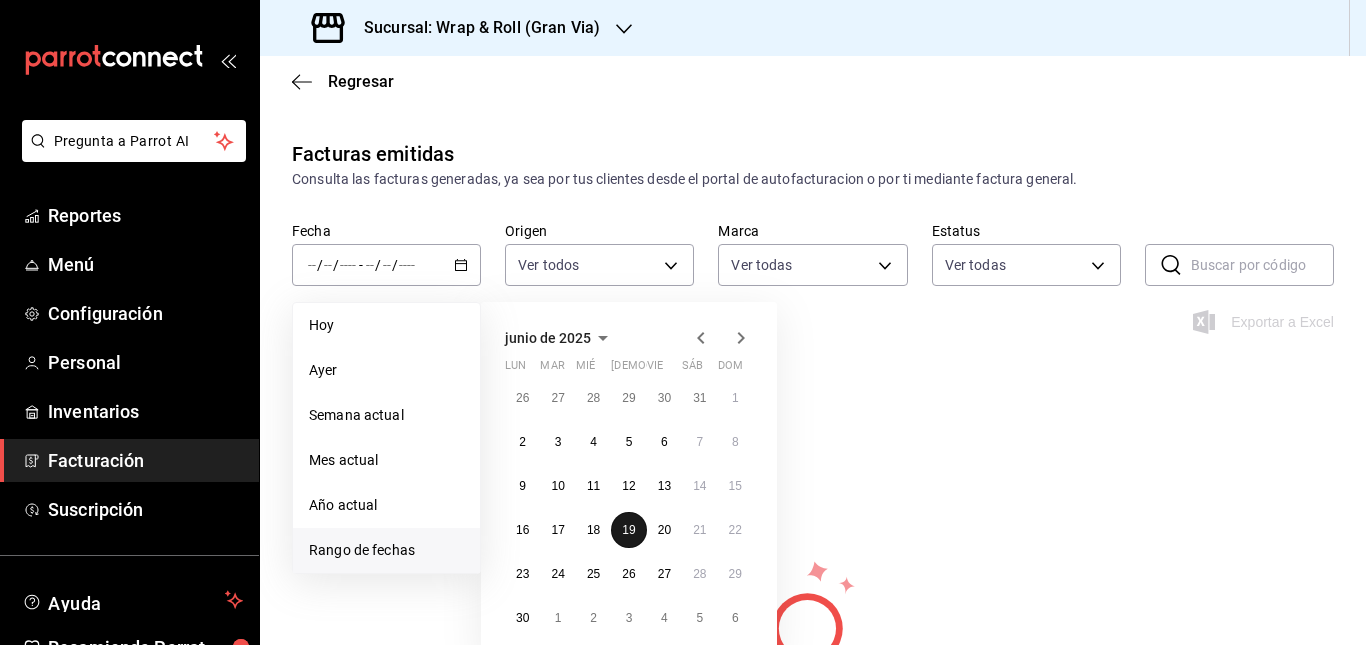 click on "19" at bounding box center (628, 530) 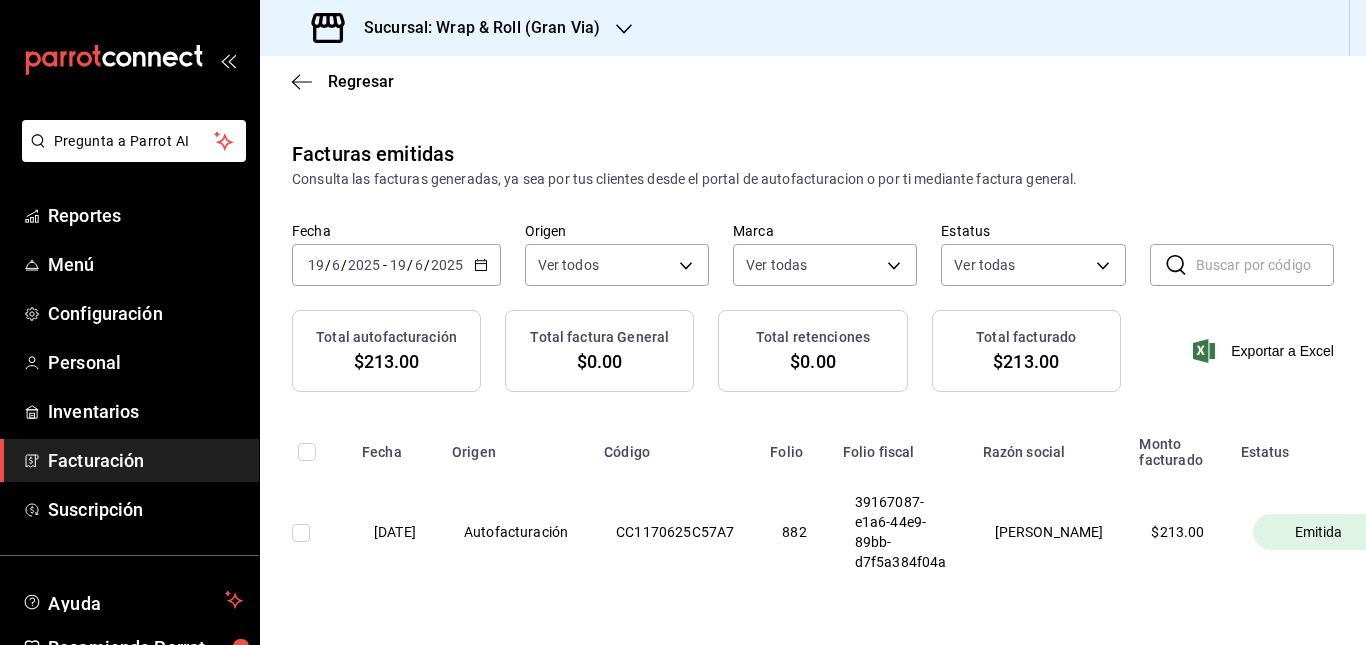 scroll, scrollTop: 80, scrollLeft: 0, axis: vertical 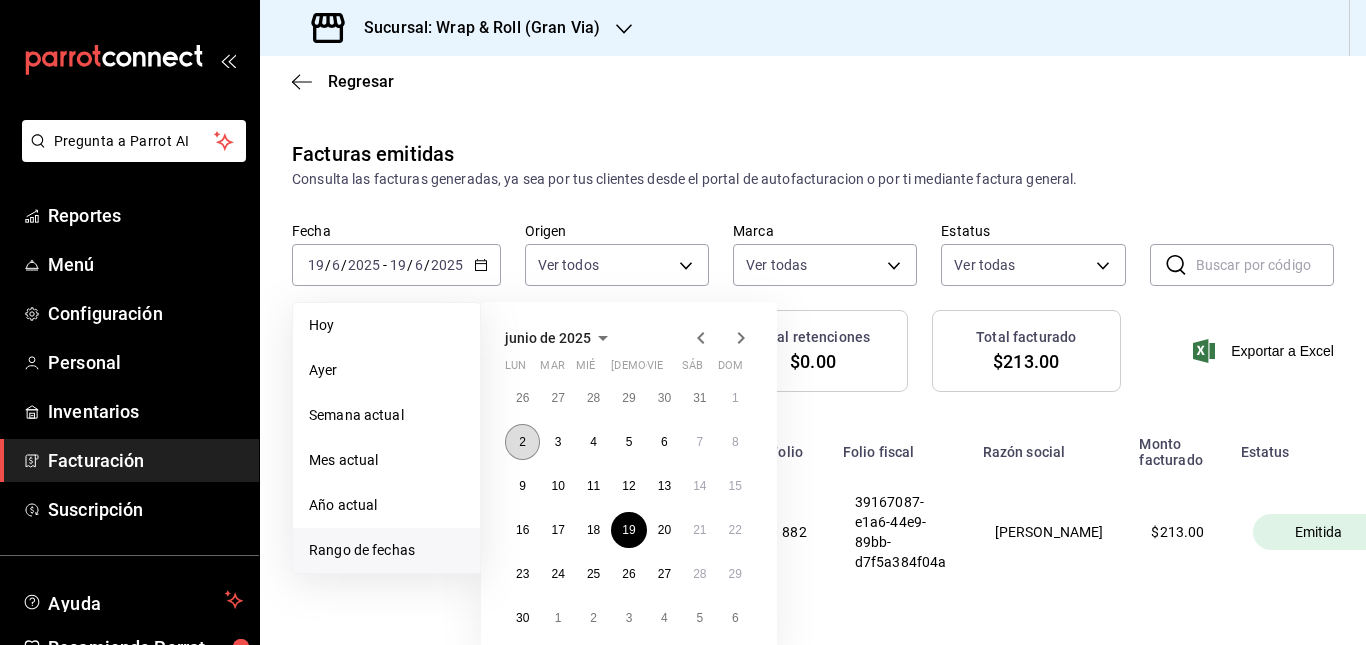 click on "2" at bounding box center [522, 442] 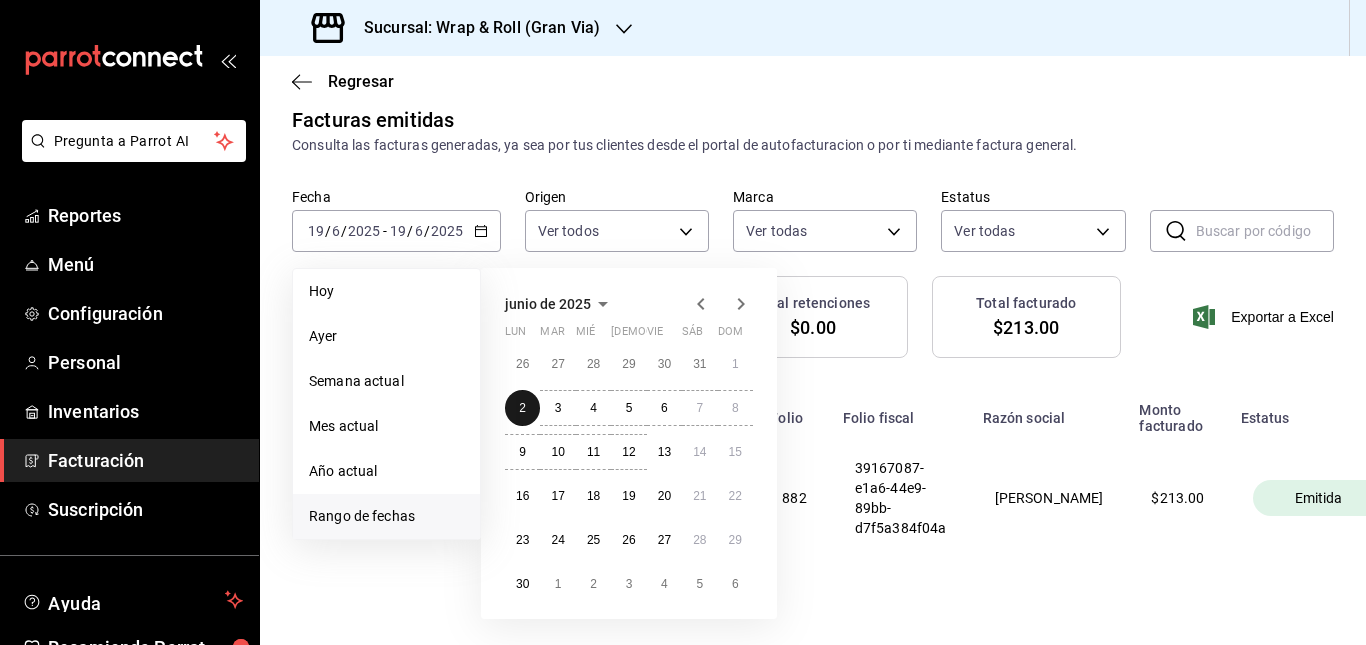 scroll, scrollTop: 35, scrollLeft: 0, axis: vertical 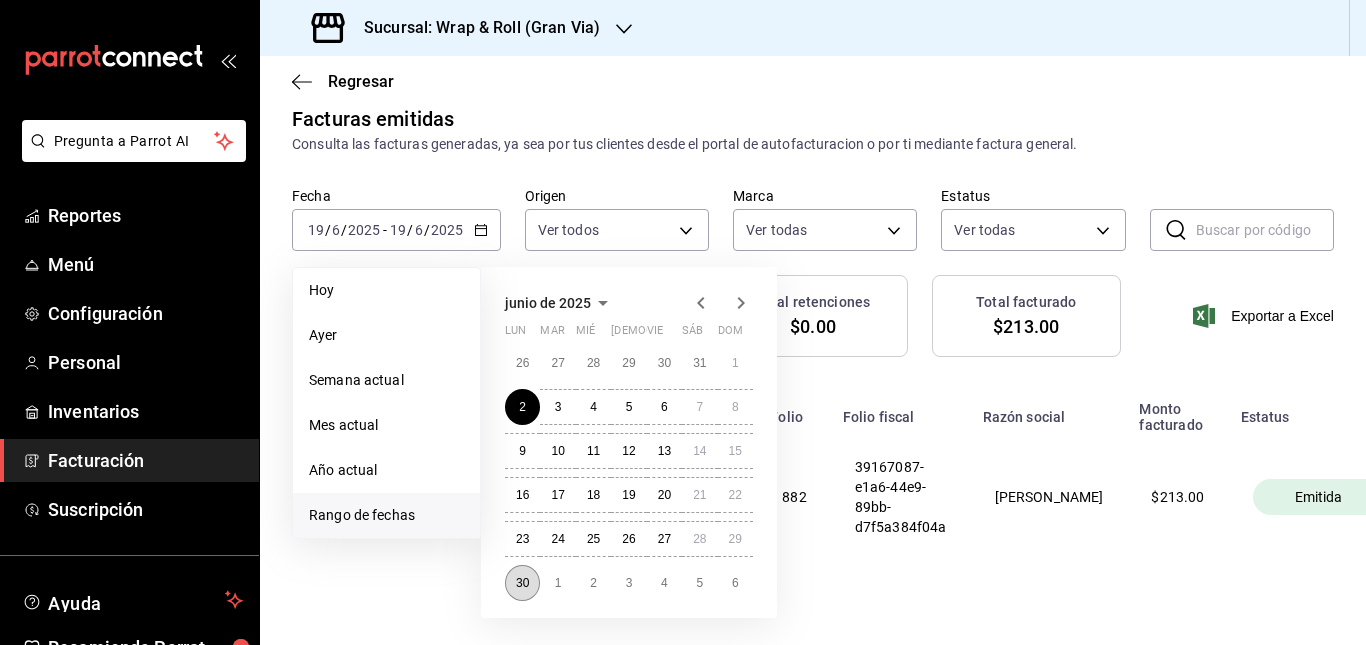 click on "30" at bounding box center [522, 583] 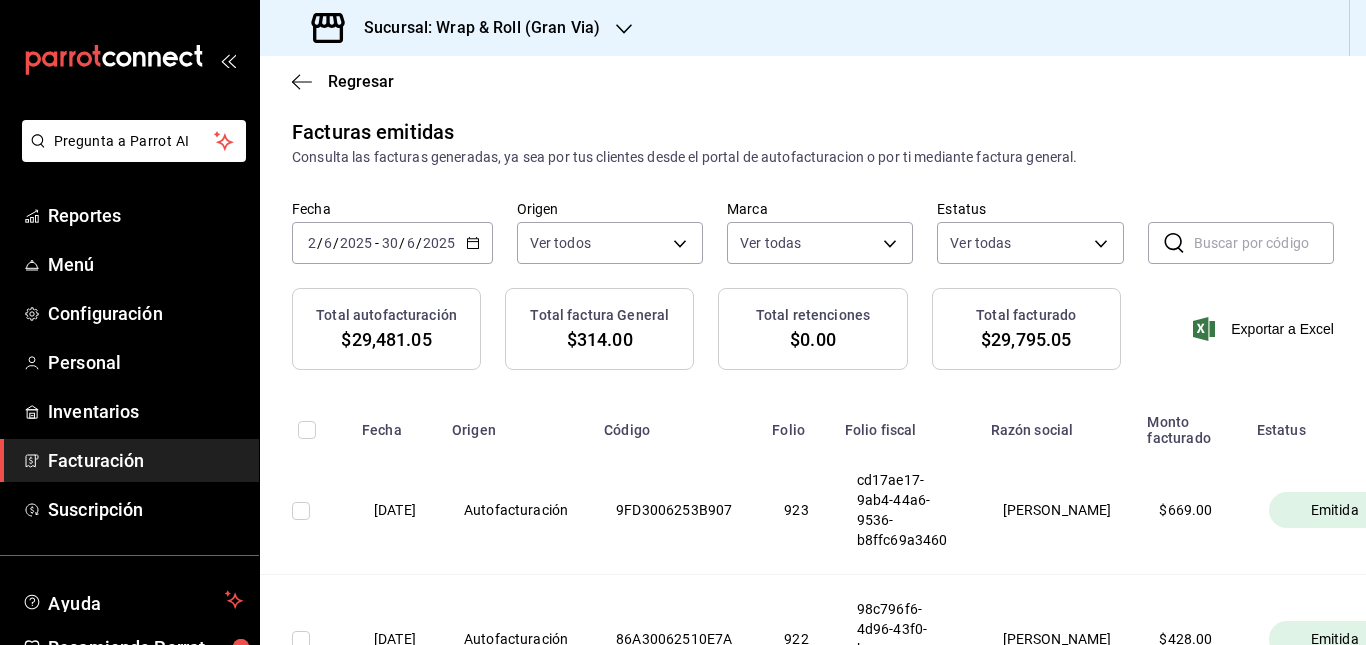 scroll, scrollTop: 35, scrollLeft: 0, axis: vertical 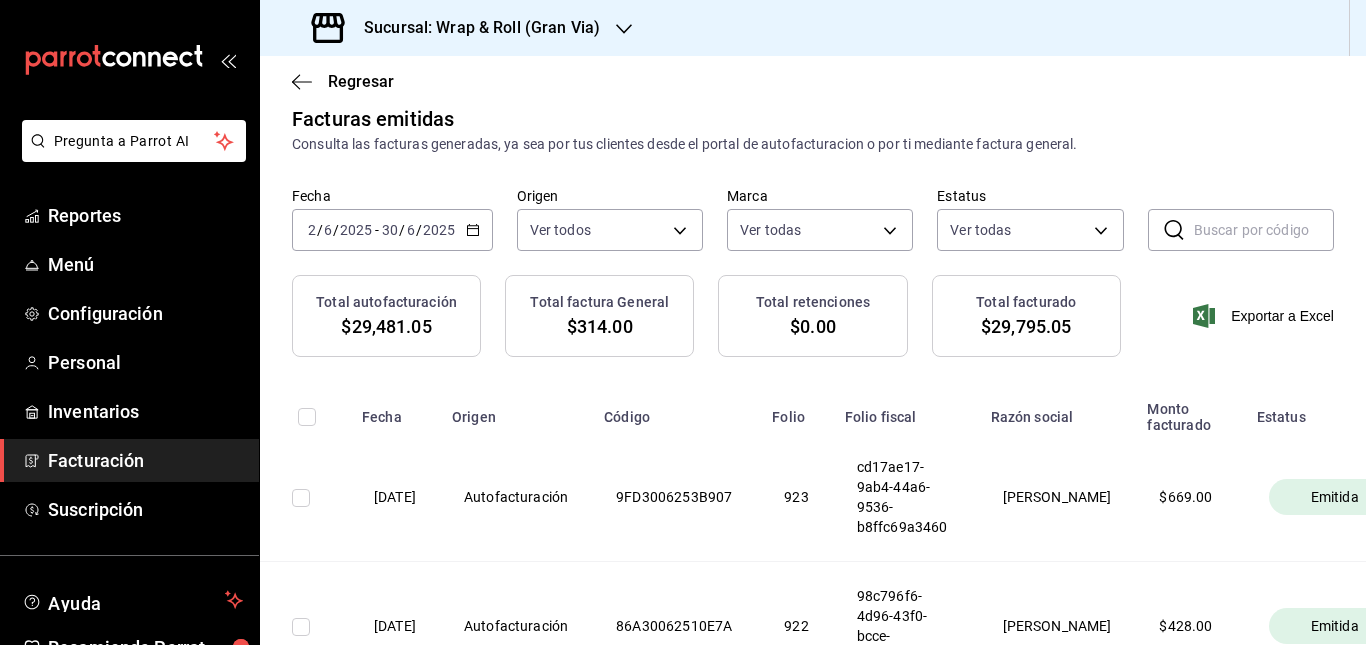 click at bounding box center [1264, 230] 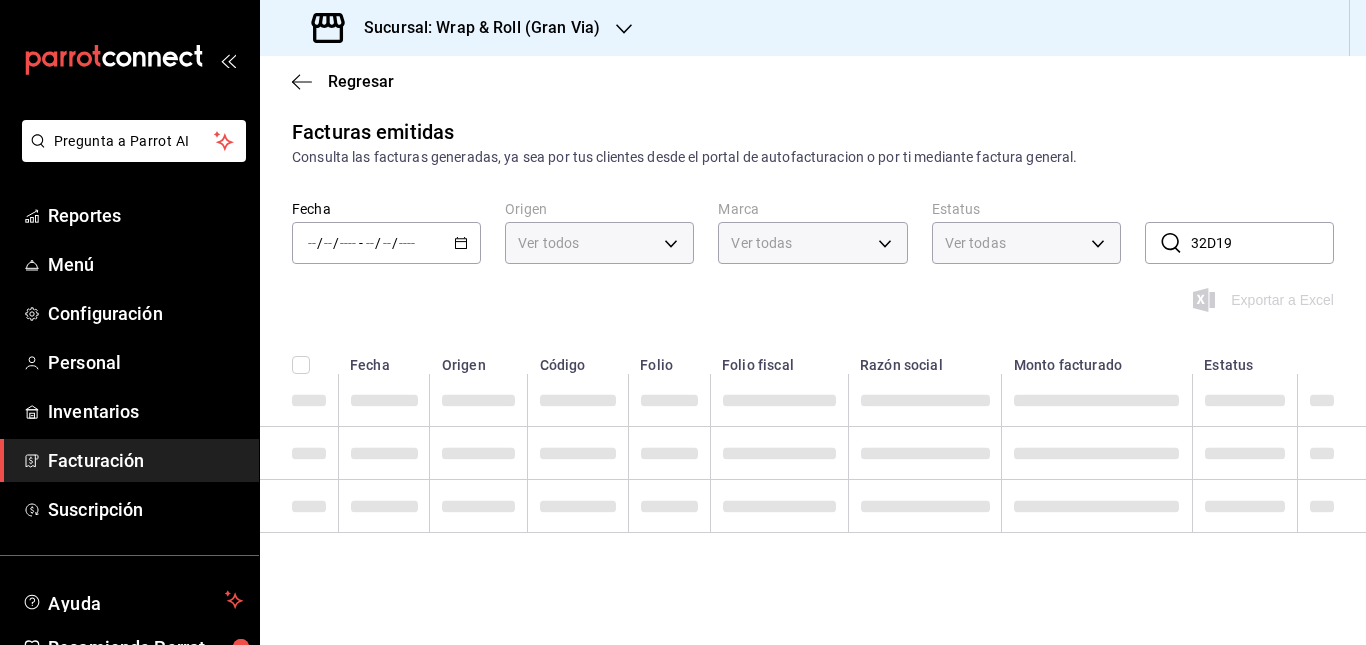 scroll, scrollTop: 35, scrollLeft: 0, axis: vertical 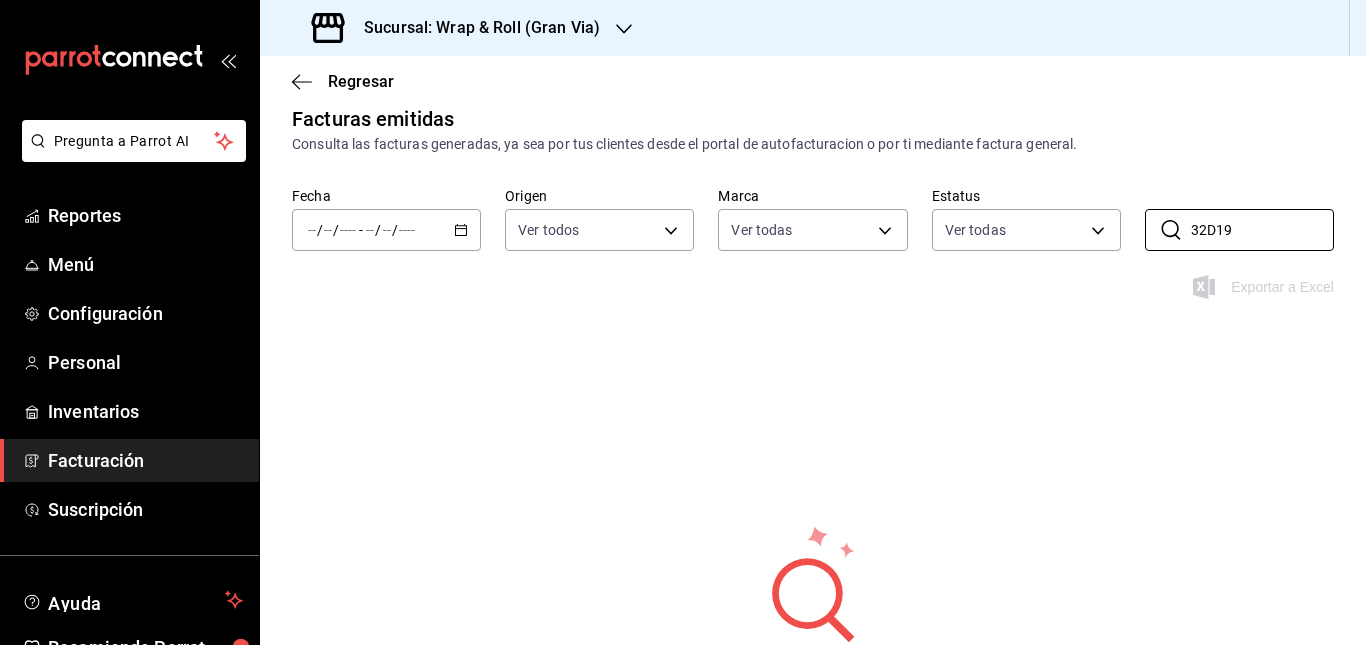 type on "32D19" 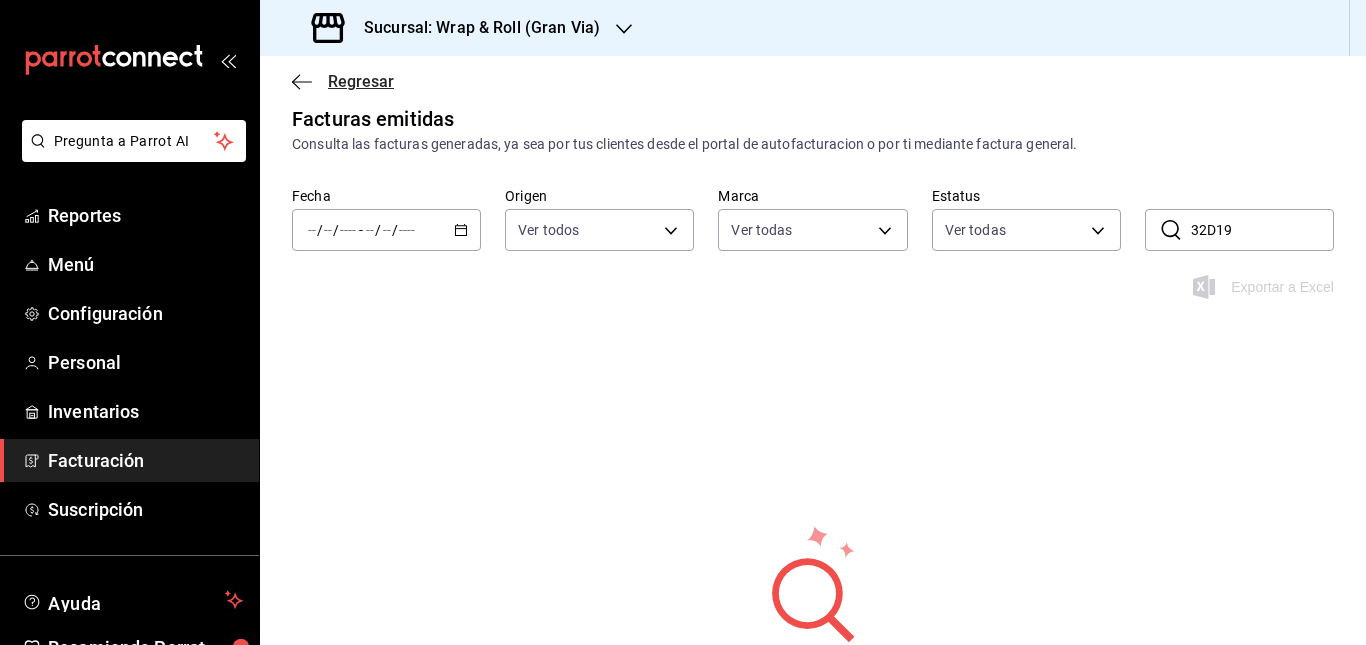 click 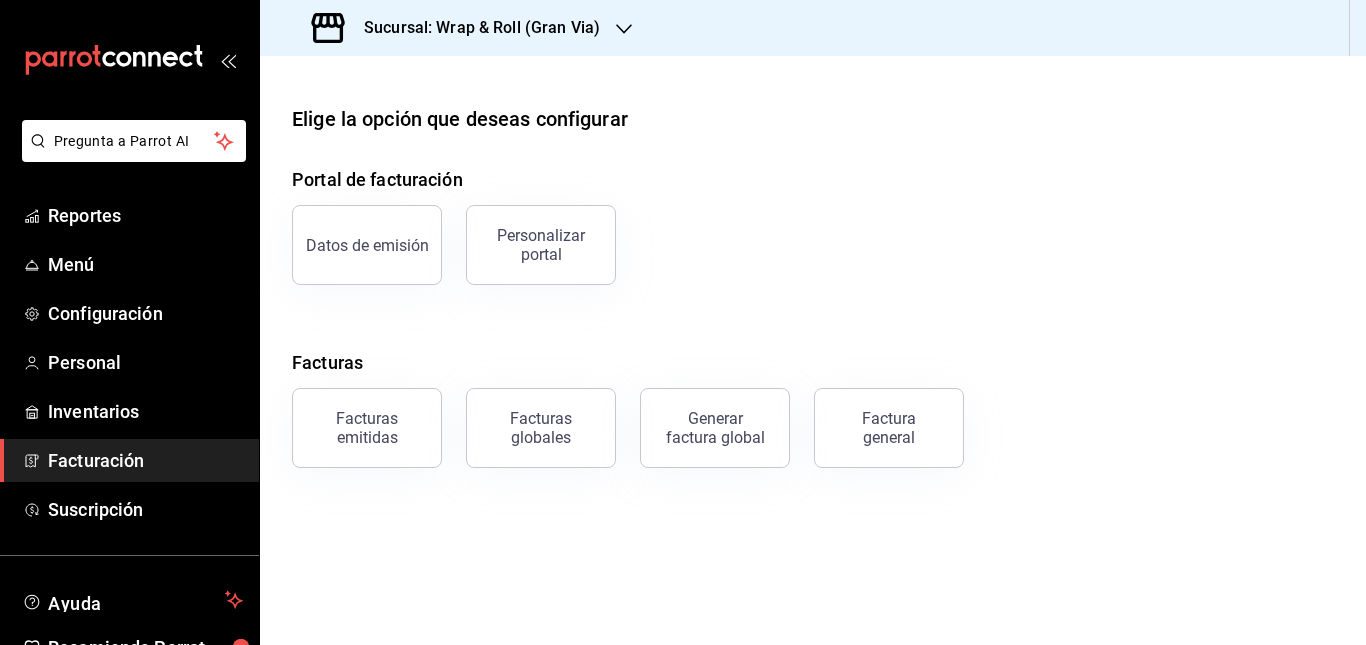 click on "Datos de emisión Personalizar portal" at bounding box center (801, 233) 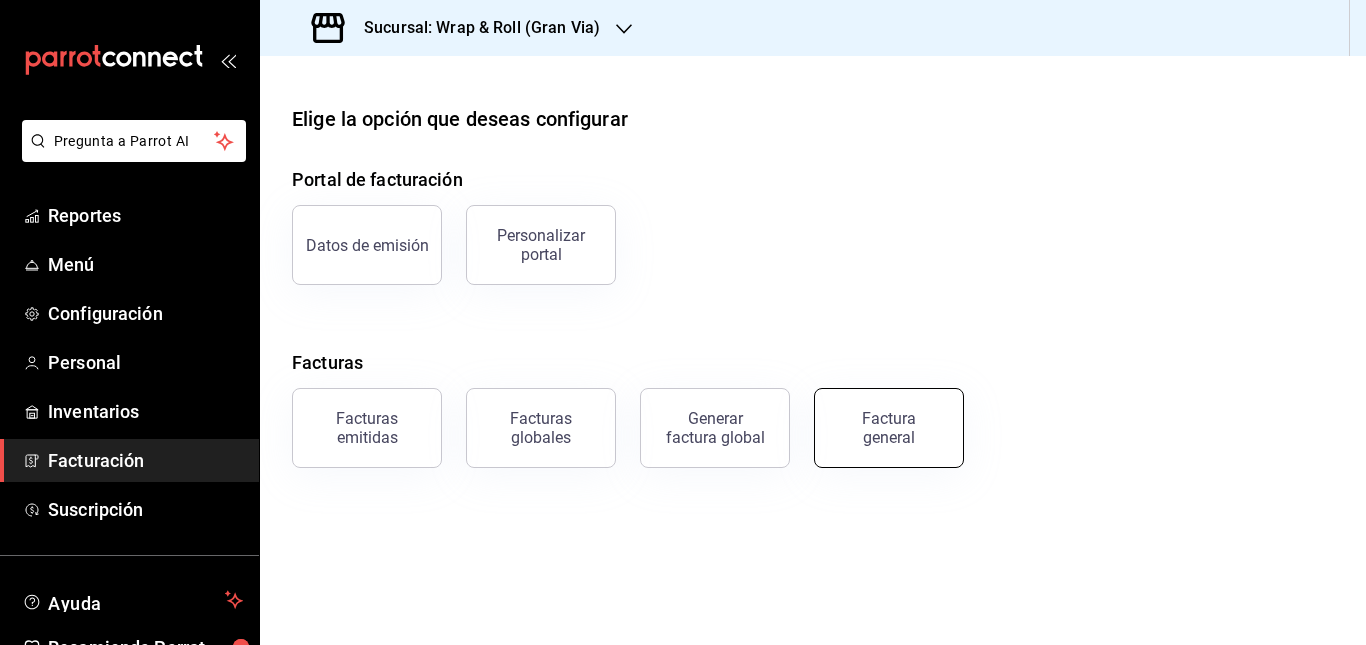 click on "Factura general" at bounding box center (889, 428) 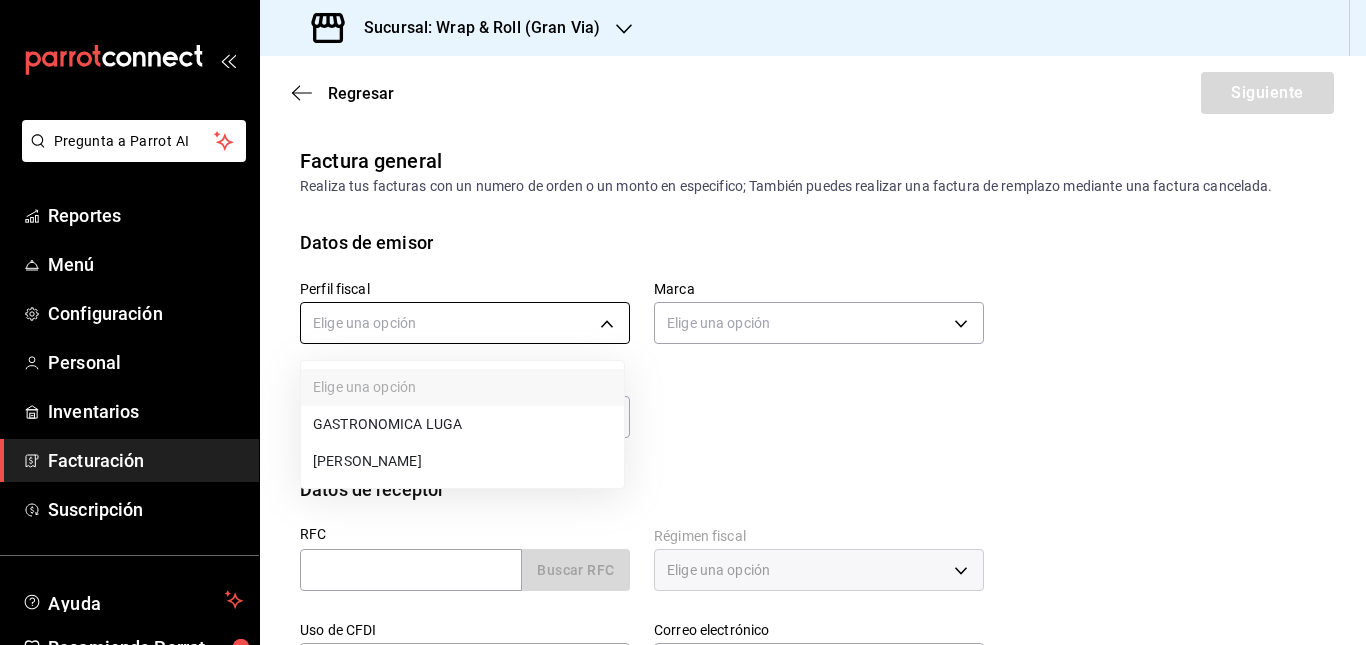 click on "Pregunta a Parrot AI Reportes   Menú   Configuración   Personal   Inventarios   Facturación   Suscripción   Ayuda Recomienda Parrot   Administracion Wrap N Roll   Sugerir nueva función   Sucursal: Wrap & Roll (Gran Via) Regresar Siguiente Factura general Realiza tus facturas con un numero de orden o un monto en especifico; También puedes realizar una factura de remplazo mediante una factura cancelada. Datos de emisor Perfil fiscal Elige una opción Marca Elige una opción Tipo de comprobante Ingreso I Datos de receptor RFC Buscar RFC Régimen fiscal Elige una opción Uso de CFDI Elige una opción Correo electrónico Dirección Calle # exterior # interior Código postal Estado ​ Municipio ​ Colonia ​ GANA 1 MES GRATIS EN TU SUSCRIPCIÓN AQUÍ ¿Recuerdas cómo empezó tu restaurante?
[DATE] puedes ayudar a un colega a tener el mismo cambio que tú viviste.
Recomienda Parrot directamente desde tu Portal Administrador.
Es fácil y rápido.
🎁 Por cada restaurante que se una, ganas 1 mes gratis." at bounding box center (683, 322) 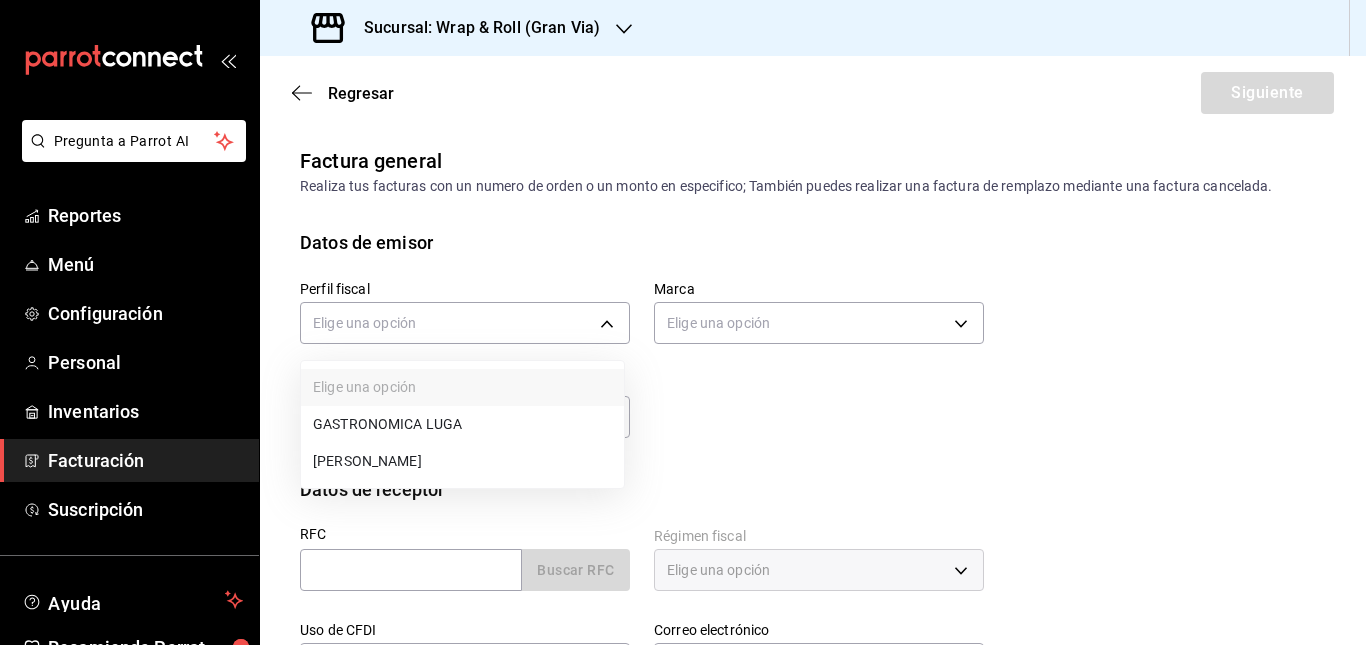 click on "[PERSON_NAME]" at bounding box center [462, 461] 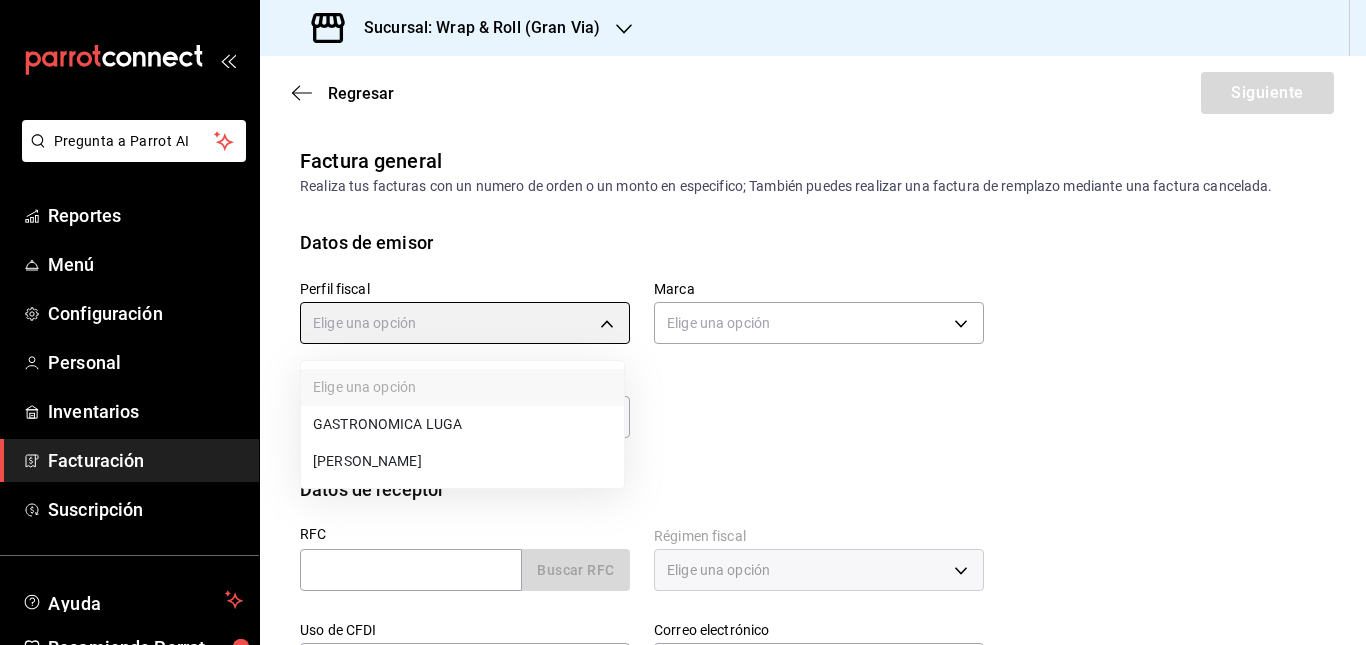 type on "79b3b67c-0f66-4b4c-8daa-cd1f4338899f" 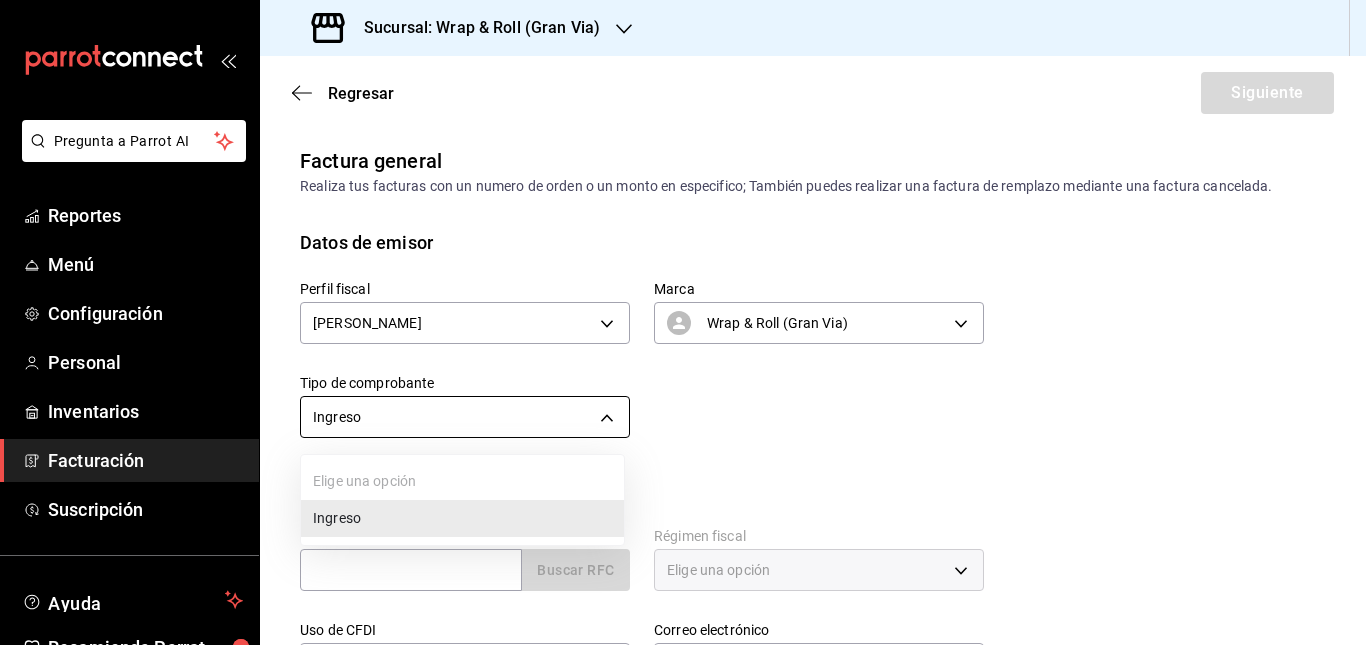 click on "Pregunta a Parrot AI Reportes   Menú   Configuración   Personal   Inventarios   Facturación   Suscripción   Ayuda Recomienda Parrot   Administracion Wrap N Roll   Sugerir nueva función   Sucursal: Wrap & Roll (Gran Via) Regresar Siguiente Factura general Realiza tus facturas con un numero de orden o un monto en especifico; También puedes realizar una factura de remplazo mediante una factura cancelada. Datos de emisor Perfil fiscal [PERSON_NAME] 79b3b67c-0f66-4b4c-8daa-cd1f4338899f Marca Wrap & Roll (Gran Via) 3aa7178a-5c36-4a10-914b-422f32928323 Tipo de comprobante Ingreso I Datos de receptor RFC Buscar RFC Régimen fiscal Elige una opción Uso de CFDI Elige una opción Correo electrónico Dirección Calle # exterior # interior Código postal Estado ​ Municipio ​ [GEOGRAPHIC_DATA] ​ GANA 1 MES GRATIS EN TU SUSCRIPCIÓN AQUÍ Pregunta a Parrot AI Reportes   Menú   Configuración   Personal   Inventarios   Facturación   Suscripción   Ayuda Recomienda Parrot   Administracion Wrap N Roll" at bounding box center (683, 322) 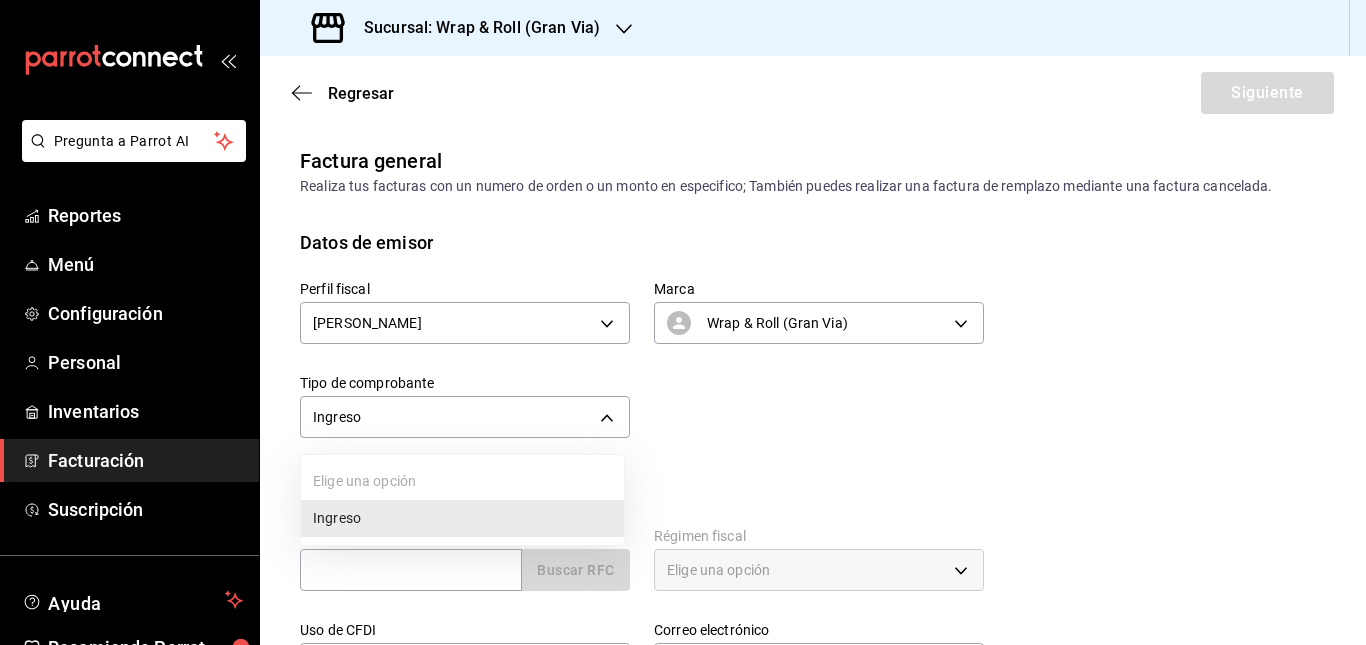 click at bounding box center [683, 322] 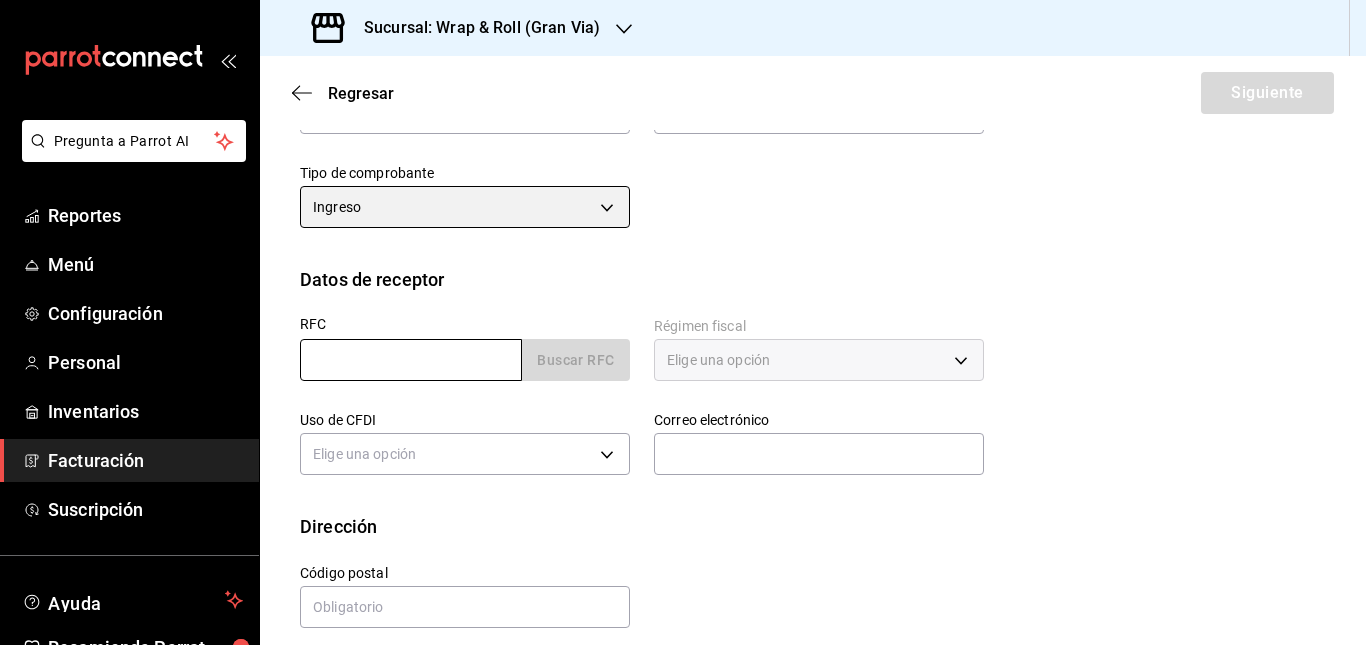 scroll, scrollTop: 228, scrollLeft: 0, axis: vertical 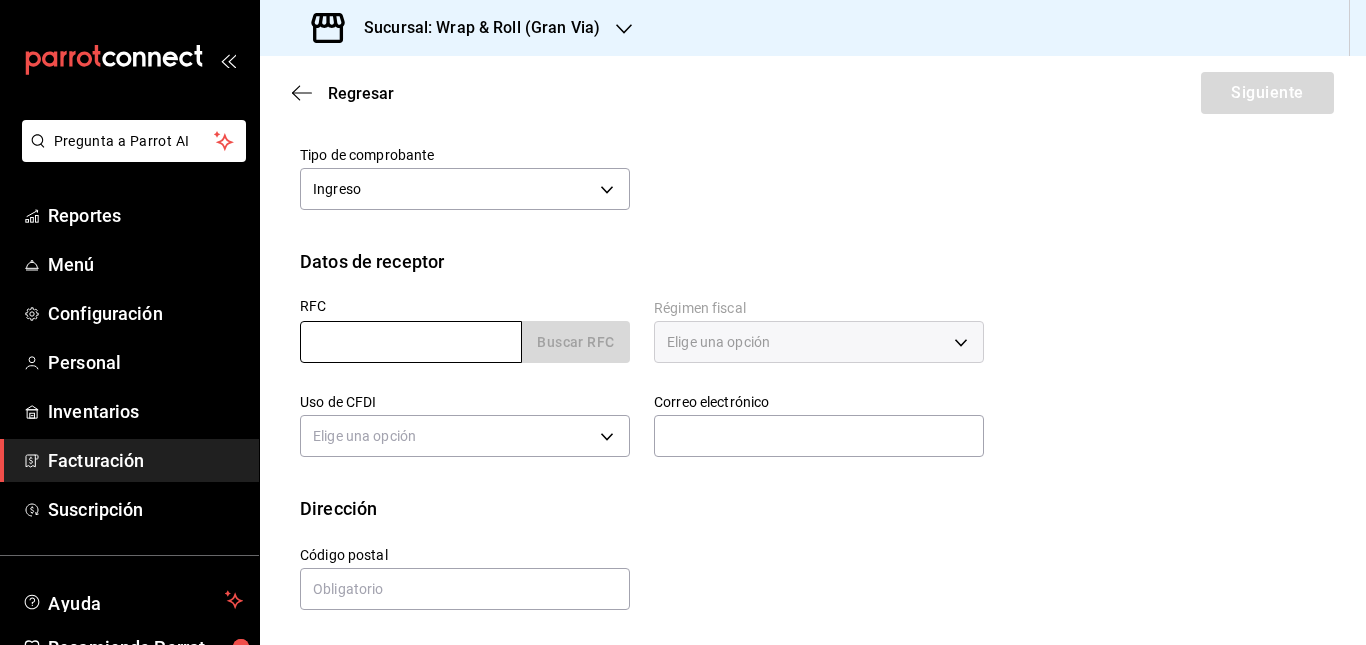 click at bounding box center [411, 342] 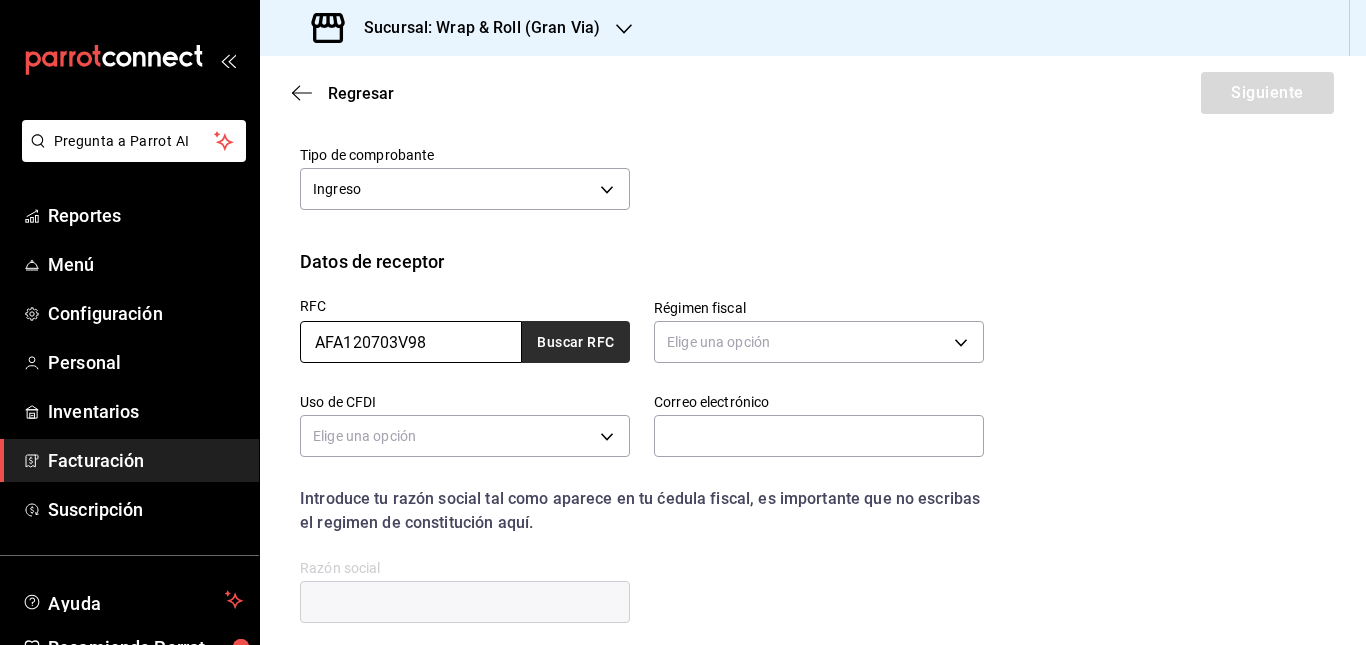 type on "AFA120703V98" 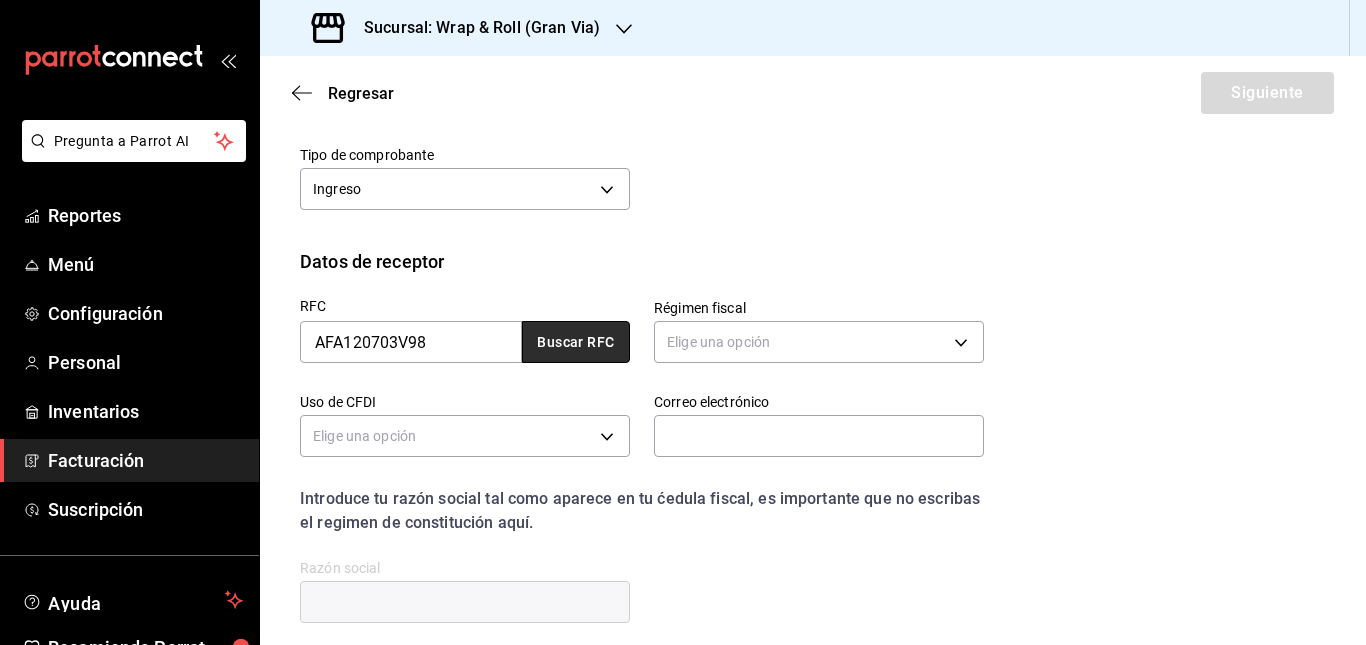 click on "Buscar RFC" at bounding box center [576, 342] 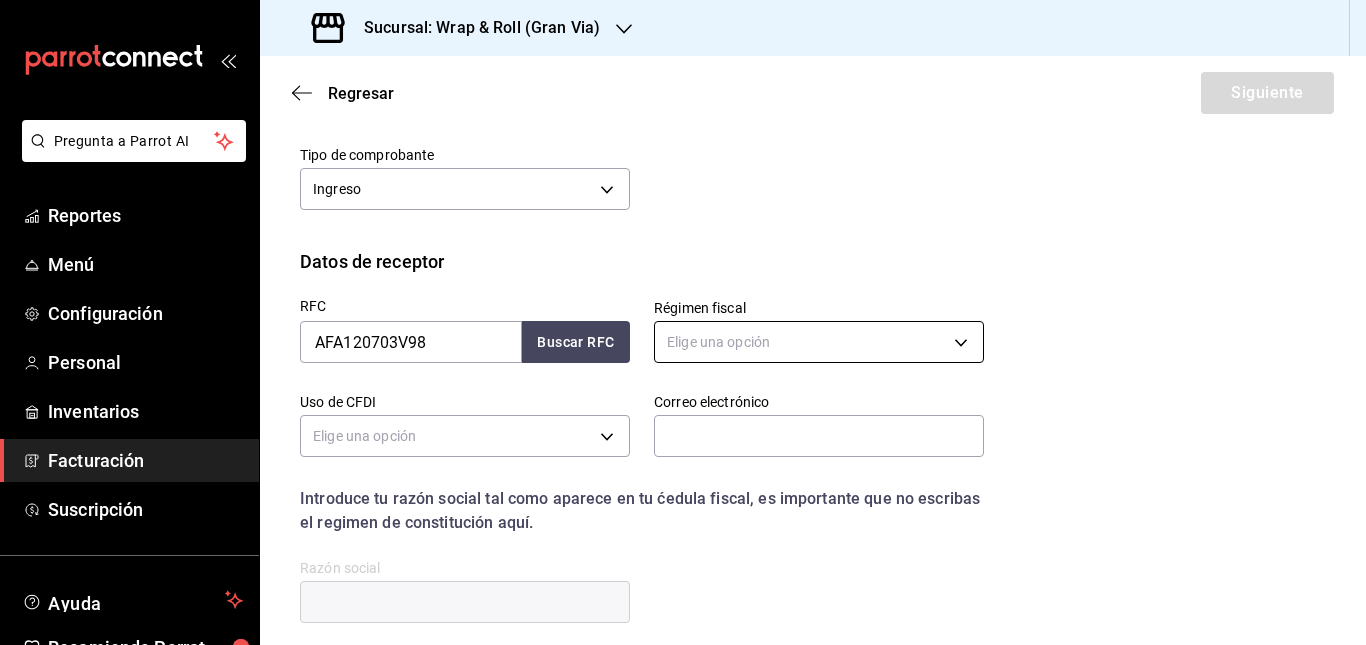 click on "Pregunta a Parrot AI Reportes   Menú   Configuración   Personal   Inventarios   Facturación   Suscripción   Ayuda Recomienda Parrot   Administracion Wrap N Roll   Sugerir nueva función   Sucursal: Wrap & Roll (Gran Via) Regresar Siguiente Factura general Realiza tus facturas con un numero de orden o un monto en especifico; También puedes realizar una factura de remplazo mediante una factura cancelada. Datos de emisor Perfil fiscal [PERSON_NAME] 79b3b67c-0f66-4b4c-8daa-cd1f4338899f Marca Wrap & Roll (Gran Via) 3aa7178a-5c36-4a10-914b-422f32928323 Tipo de comprobante Ingreso I Datos de receptor RFC AFA120703V98 Buscar RFC Régimen fiscal Elige una opción Uso de CFDI Elige una opción Correo electrónico Introduce tu razón social tal como aparece en tu ćedula fiscal, es importante que no escribas el regimen de constitución aquí. company Razón social Dirección Calle # exterior # interior Código postal Estado ​ Municipio ​ [GEOGRAPHIC_DATA] ​ GANA 1 MES GRATIS EN TU SUSCRIPCIÓN AQUÍ   Menú" at bounding box center [683, 322] 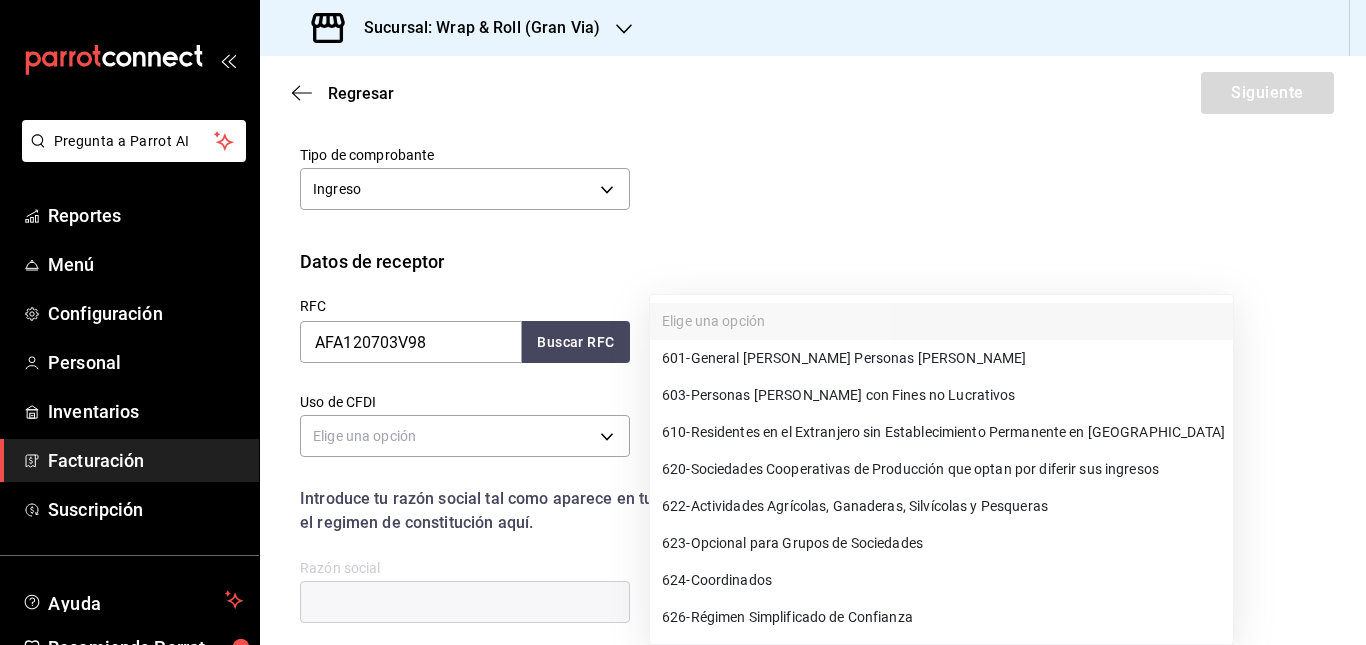 click at bounding box center (683, 322) 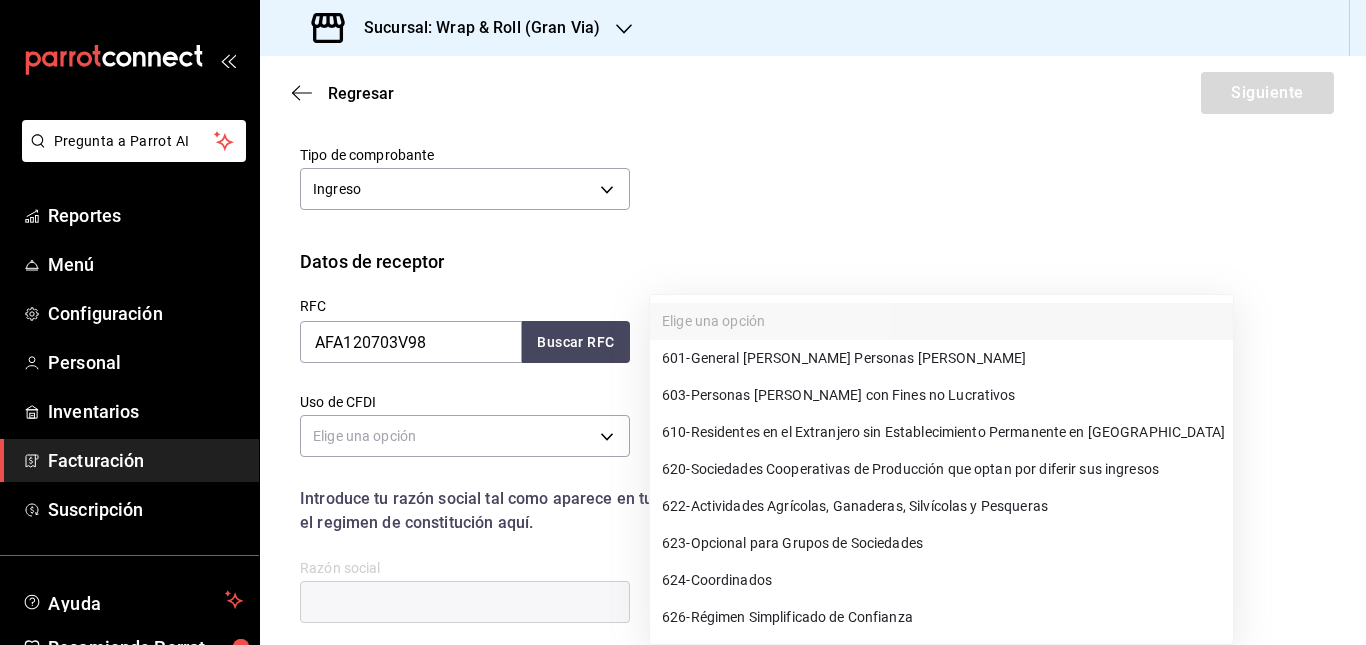 click at bounding box center [683, 322] 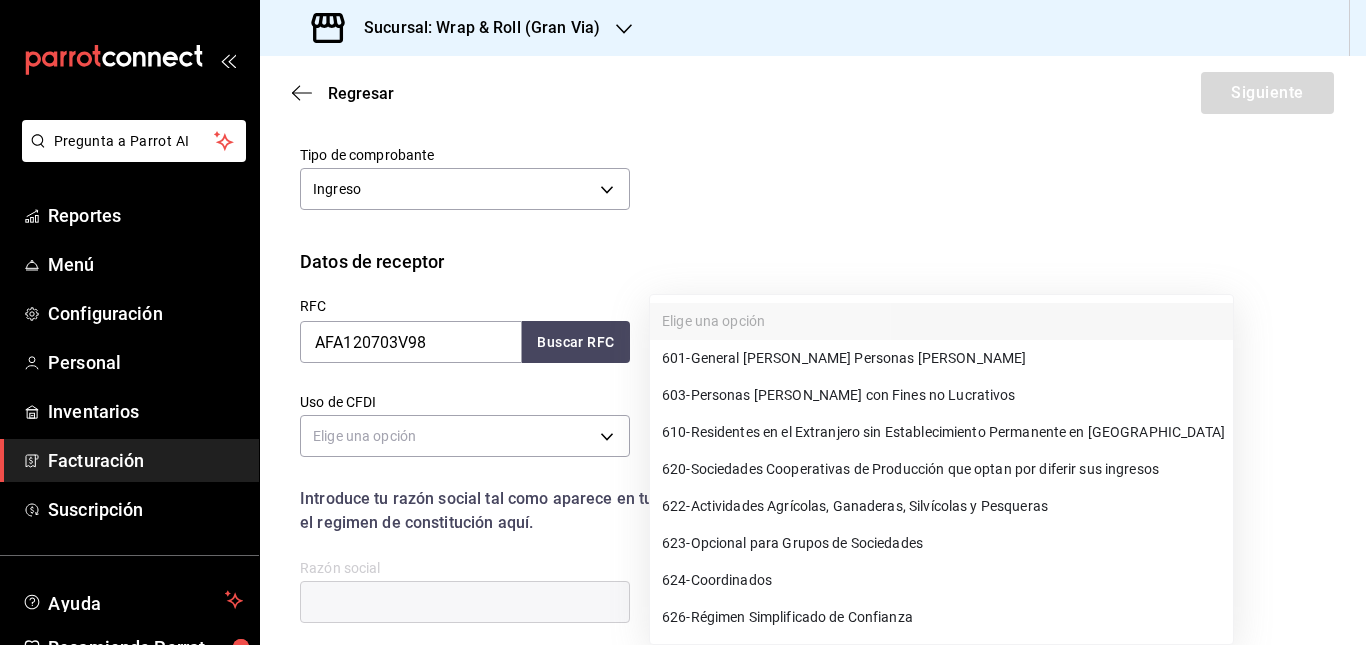click on "Pregunta a Parrot AI Reportes   Menú   Configuración   Personal   Inventarios   Facturación   Suscripción   Ayuda Recomienda Parrot   Administracion Wrap N Roll   Sugerir nueva función   Sucursal: Wrap & Roll (Gran Via) Regresar Siguiente Factura general Realiza tus facturas con un numero de orden o un monto en especifico; También puedes realizar una factura de remplazo mediante una factura cancelada. Datos de emisor Perfil fiscal [PERSON_NAME] 79b3b67c-0f66-4b4c-8daa-cd1f4338899f Marca Wrap & Roll (Gran Via) 3aa7178a-5c36-4a10-914b-422f32928323 Tipo de comprobante Ingreso I Datos de receptor RFC AFA120703V98 Buscar RFC Régimen fiscal Elige una opción Uso de CFDI Elige una opción Correo electrónico Introduce tu razón social tal como aparece en tu ćedula fiscal, es importante que no escribas el regimen de constitución aquí. company Razón social Dirección Calle # exterior # interior Código postal Estado ​ Municipio ​ [GEOGRAPHIC_DATA] ​ GANA 1 MES GRATIS EN TU SUSCRIPCIÓN AQUÍ   Menú" at bounding box center (683, 322) 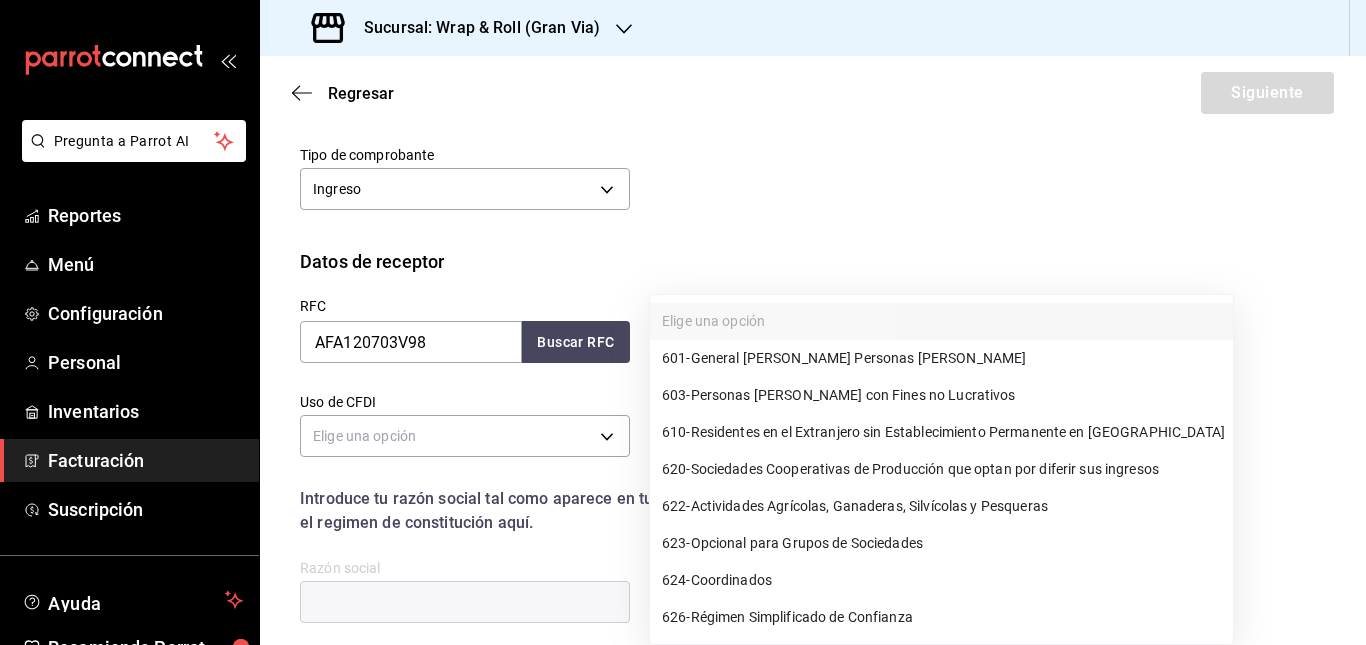 click on "601  -  General [PERSON_NAME] Personas [PERSON_NAME]" at bounding box center [941, 358] 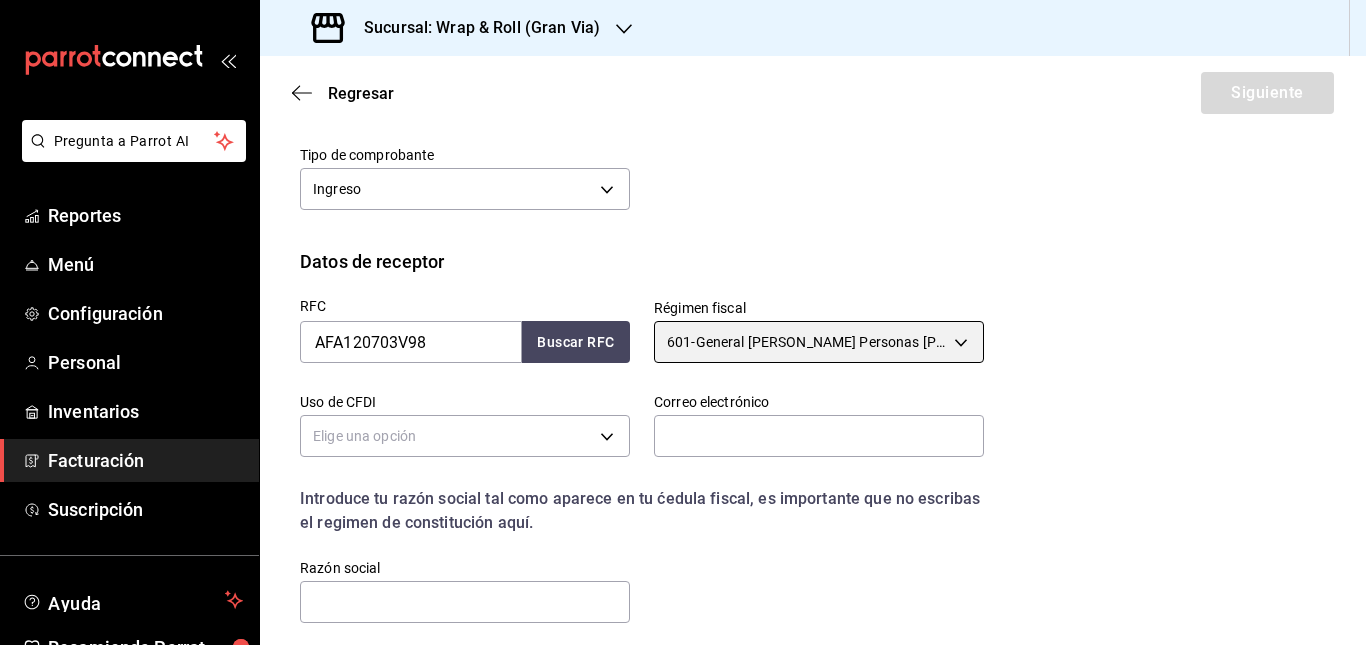 scroll, scrollTop: 255, scrollLeft: 0, axis: vertical 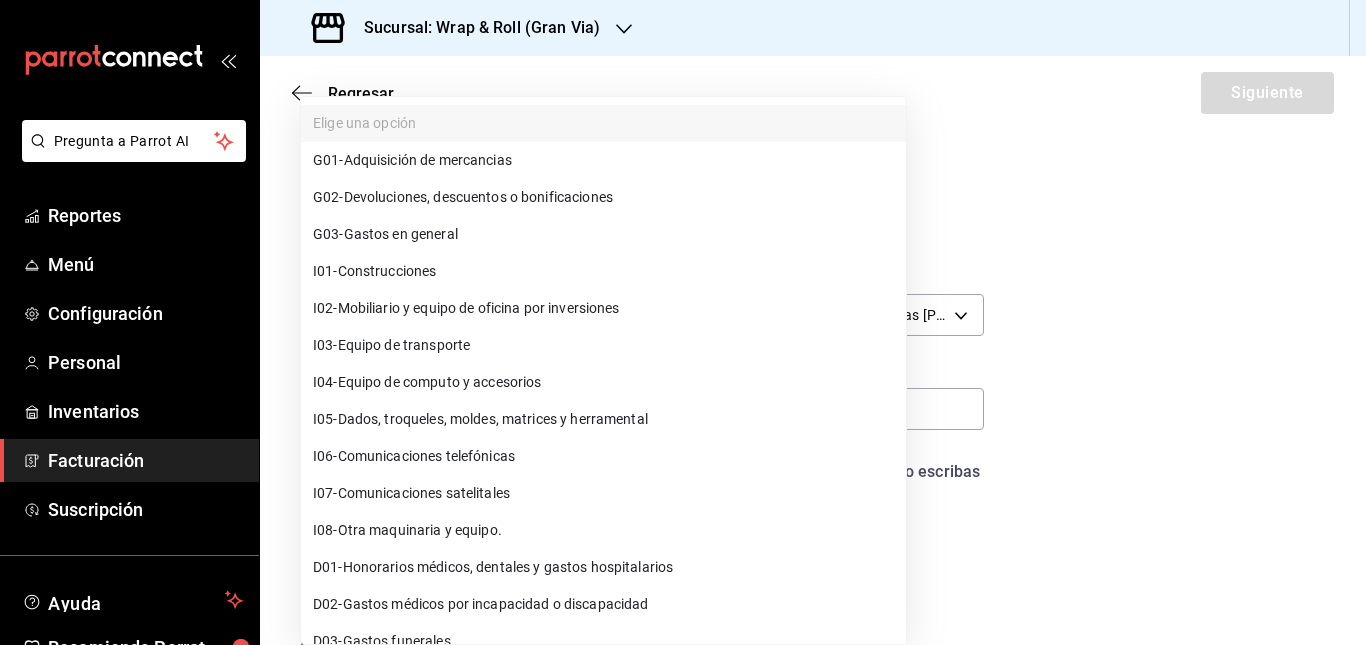 click on "Pregunta a Parrot AI Reportes   Menú   Configuración   Personal   Inventarios   Facturación   Suscripción   Ayuda Recomienda Parrot   Administracion Wrap N Roll   Sugerir nueva función   Sucursal: Wrap & Roll (Gran Via) Regresar Siguiente Factura general Realiza tus facturas con un numero de orden o un monto en especifico; También puedes realizar una factura de remplazo mediante una factura cancelada. Datos de emisor Perfil fiscal [PERSON_NAME] 79b3b67c-0f66-4b4c-8daa-cd1f4338899f Marca Wrap & Roll (Gran Via) 3aa7178a-5c36-4a10-914b-422f32928323 Tipo de comprobante Ingreso I Datos de receptor RFC AFA120703V98 Buscar RFC Régimen fiscal 601  -  General [PERSON_NAME] Personas [PERSON_NAME] 601 Uso de CFDI Elige una opción Correo electrónico Introduce tu razón social tal como aparece en tu ćedula fiscal, es importante que no escribas el regimen de constitución aquí. company Razón social Dirección Calle # exterior # interior Código postal Estado ​ Municipio ​ [GEOGRAPHIC_DATA] ​ Pregunta a Parrot AI" at bounding box center [683, 322] 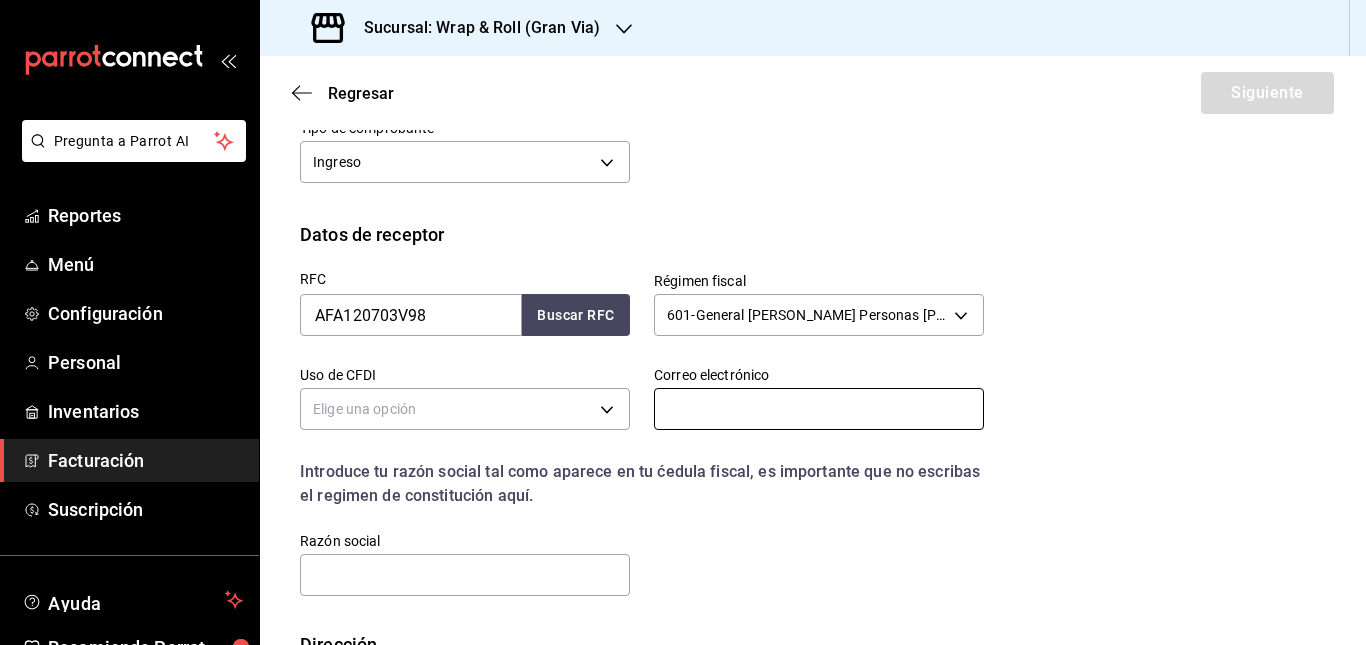 click at bounding box center (819, 409) 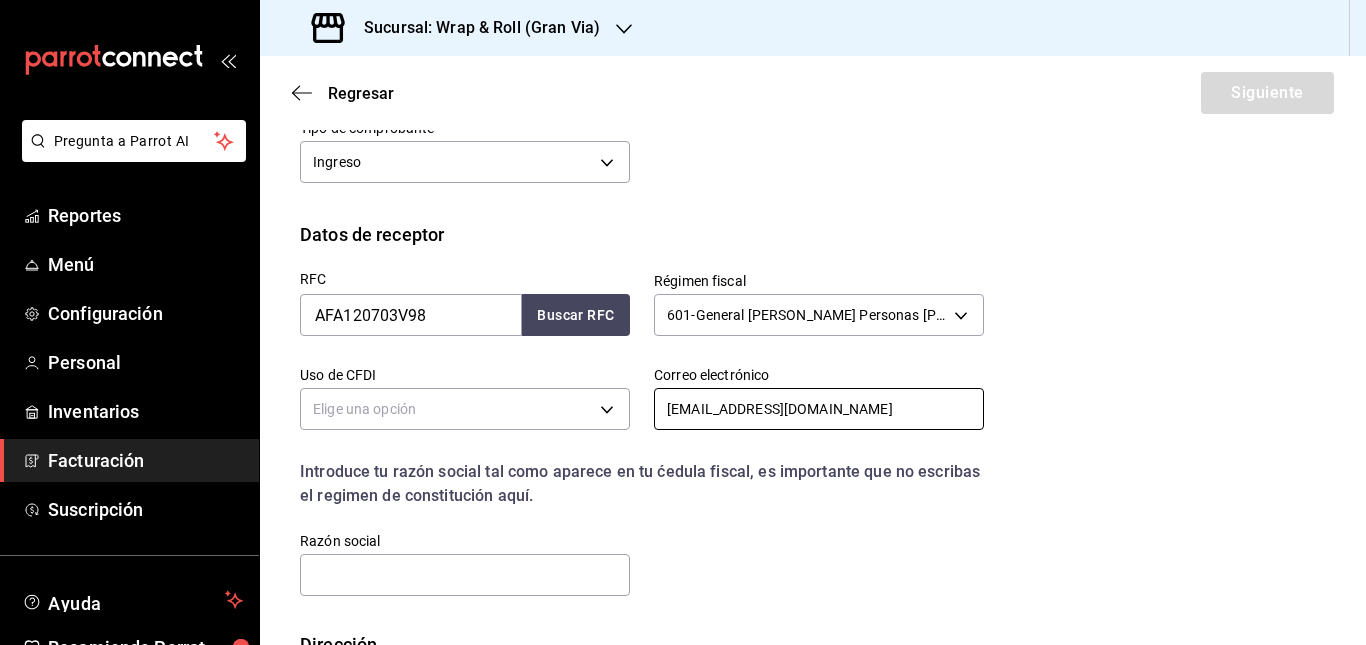 type on "[EMAIL_ADDRESS][DOMAIN_NAME]" 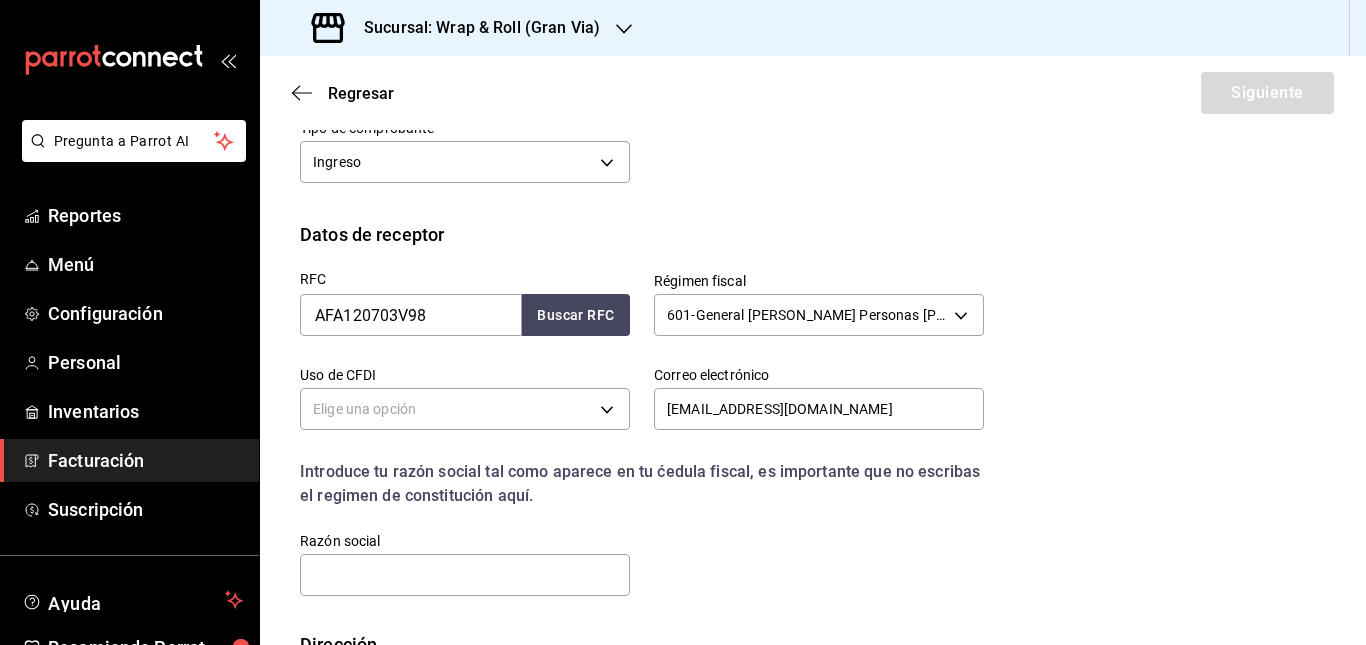 click on "RFC AFA120703V98 Buscar RFC Régimen fiscal 601  -  General [PERSON_NAME] Personas [PERSON_NAME] 601 Uso de CFDI Elige una opción Correo electrónico [EMAIL_ADDRESS][DOMAIN_NAME] Introduce tu razón social tal como aparece en tu ćedula fiscal, es importante que no escribas el regimen de constitución aquí. company Razón social" at bounding box center [813, 439] 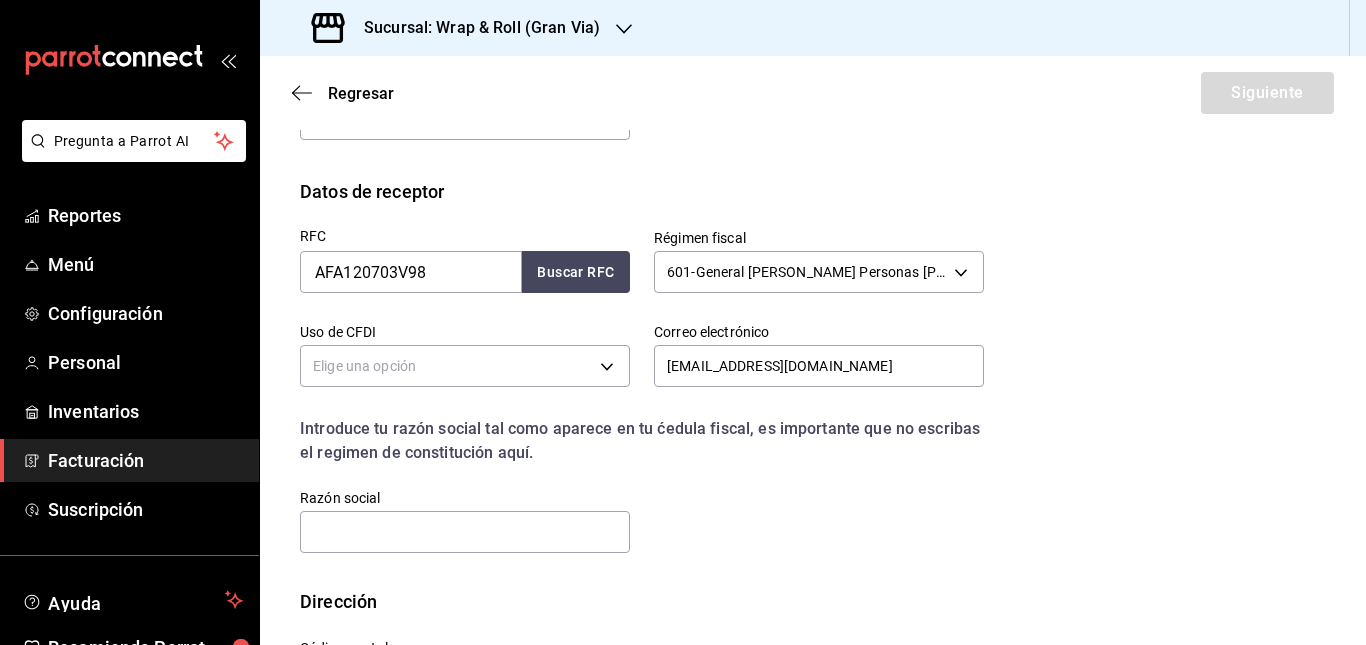 scroll, scrollTop: 297, scrollLeft: 0, axis: vertical 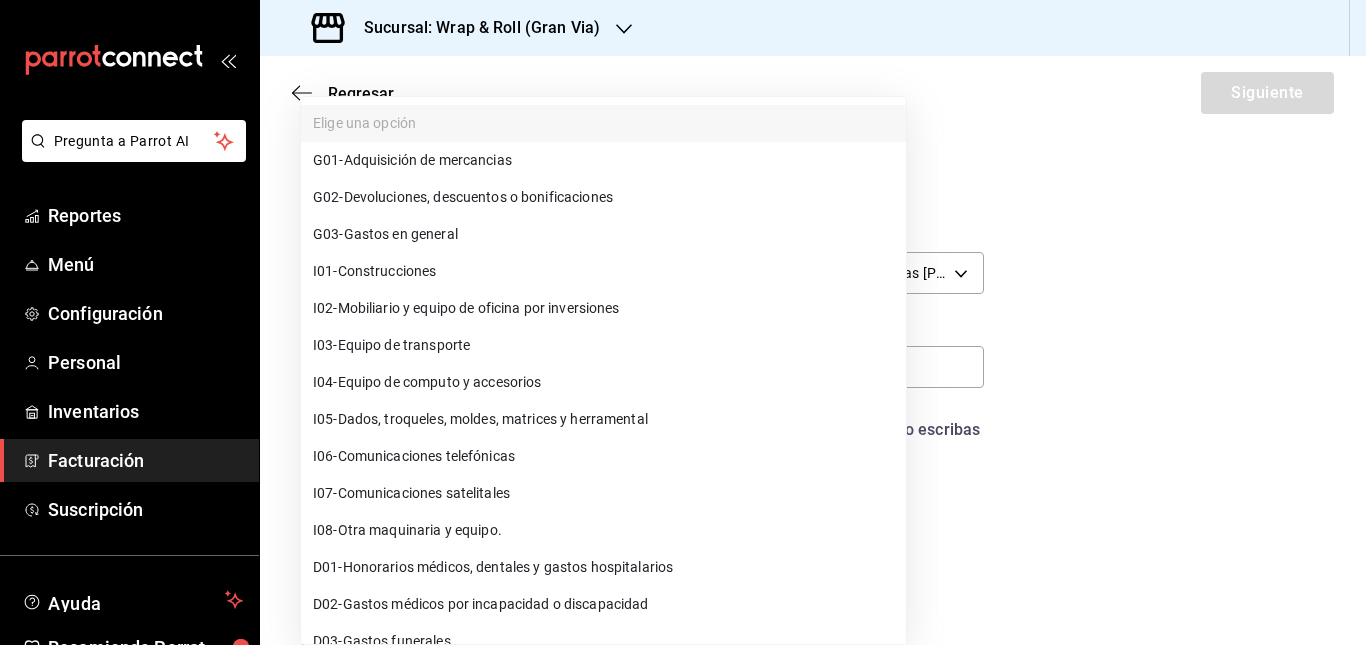 click on "Pregunta a Parrot AI Reportes   Menú   Configuración   Personal   Inventarios   Facturación   Suscripción   Ayuda Recomienda Parrot   Administracion Wrap N Roll   Sugerir nueva función   Sucursal: Wrap & Roll (Gran Via) Regresar Siguiente Factura general Realiza tus facturas con un numero de orden o un monto en especifico; También puedes realizar una factura de remplazo mediante una factura cancelada. Datos de emisor Perfil fiscal [PERSON_NAME] 79b3b67c-0f66-4b4c-8daa-cd1f4338899f Marca Wrap & Roll (Gran Via) 3aa7178a-5c36-4a10-914b-422f32928323 Tipo de comprobante Ingreso I Datos de receptor RFC AFA120703V98 Buscar RFC Régimen fiscal 601  -  General [PERSON_NAME] Personas [PERSON_NAME] 601 Uso de CFDI Elige una opción Correo electrónico [EMAIL_ADDRESS][DOMAIN_NAME] Introduce tu razón social tal como aparece en tu ćedula fiscal, es importante que no escribas el regimen de constitución aquí. company Razón social Dirección Calle # exterior # interior Código postal Estado ​ Municipio ​ ​" at bounding box center [683, 322] 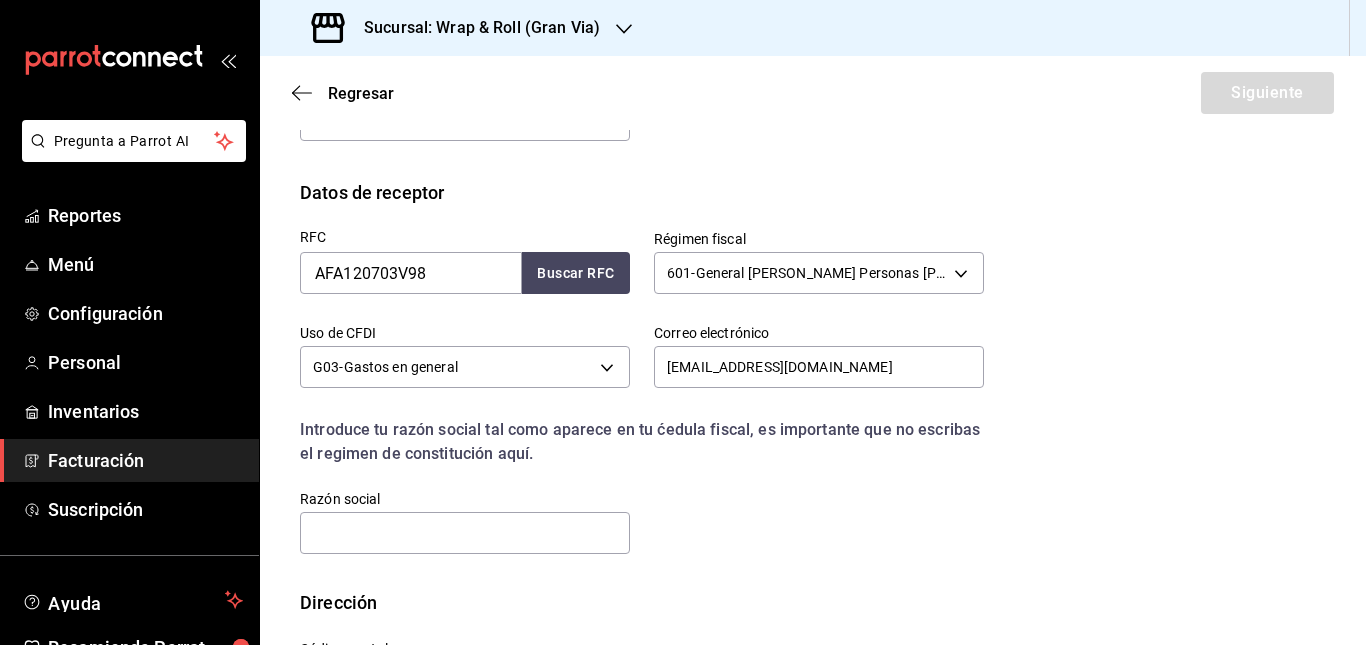 click on "RFC AFA120703V98 Buscar RFC Régimen fiscal 601  -  General [PERSON_NAME] Personas [PERSON_NAME] 601 Uso de CFDI G03  -  Gastos en general G03 Correo electrónico [EMAIL_ADDRESS][DOMAIN_NAME] Introduce tu razón social tal como aparece en tu ćedula fiscal, es importante que no escribas el regimen de constitución aquí. company Razón social" at bounding box center (813, 397) 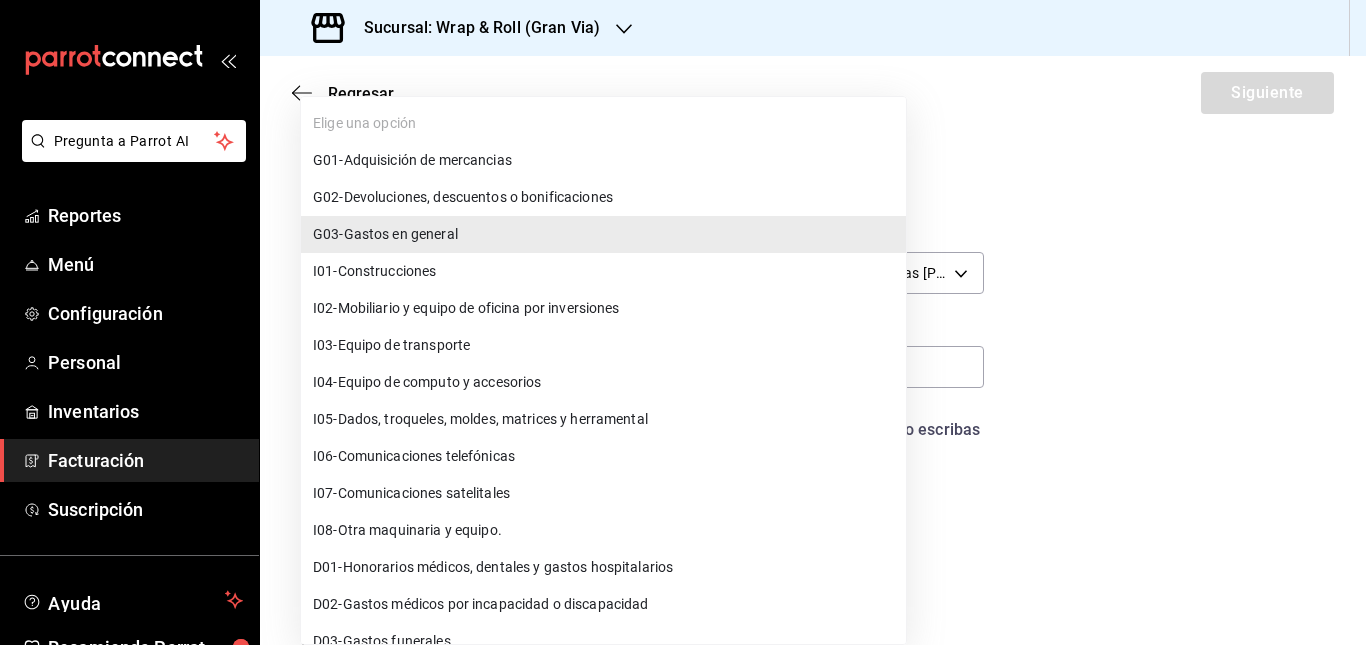 click on "Pregunta a Parrot AI Reportes   Menú   Configuración   Personal   Inventarios   Facturación   Suscripción   Ayuda Recomienda Parrot   Administracion Wrap N Roll   Sugerir nueva función   Sucursal: Wrap & Roll (Gran Via) Regresar Siguiente Factura general Realiza tus facturas con un numero de orden o un monto en especifico; También puedes realizar una factura de remplazo mediante una factura cancelada. Datos de emisor Perfil fiscal [PERSON_NAME] 79b3b67c-0f66-4b4c-8daa-cd1f4338899f Marca Wrap & Roll (Gran Via) 3aa7178a-5c36-4a10-914b-422f32928323 Tipo de comprobante Ingreso I Datos de receptor RFC AFA120703V98 Buscar RFC Régimen fiscal 601  -  General [PERSON_NAME] Personas [PERSON_NAME] 601 Uso de CFDI G03  -  Gastos en general G03 Correo electrónico [EMAIL_ADDRESS][DOMAIN_NAME] Introduce tu razón social tal como aparece en tu ćedula fiscal, es importante que no escribas el regimen de constitución aquí. company Razón social Dirección Calle # exterior # interior Código postal Estado ​ ​" at bounding box center (683, 322) 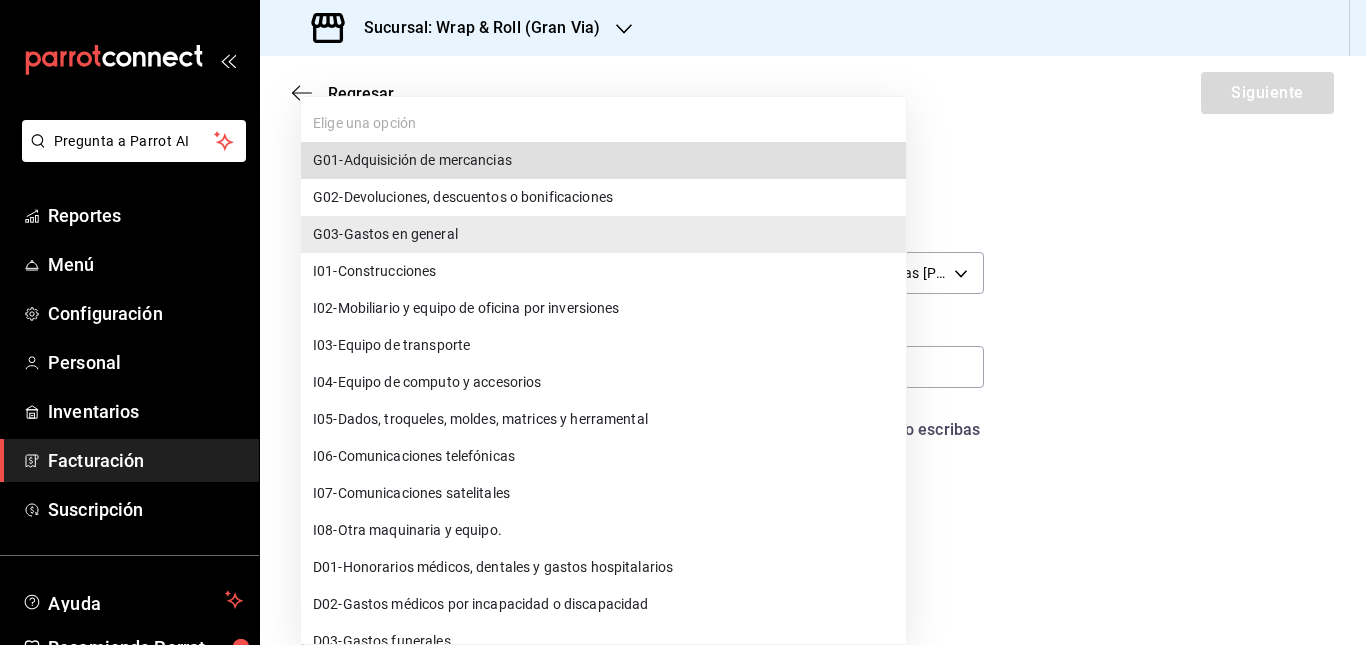 type 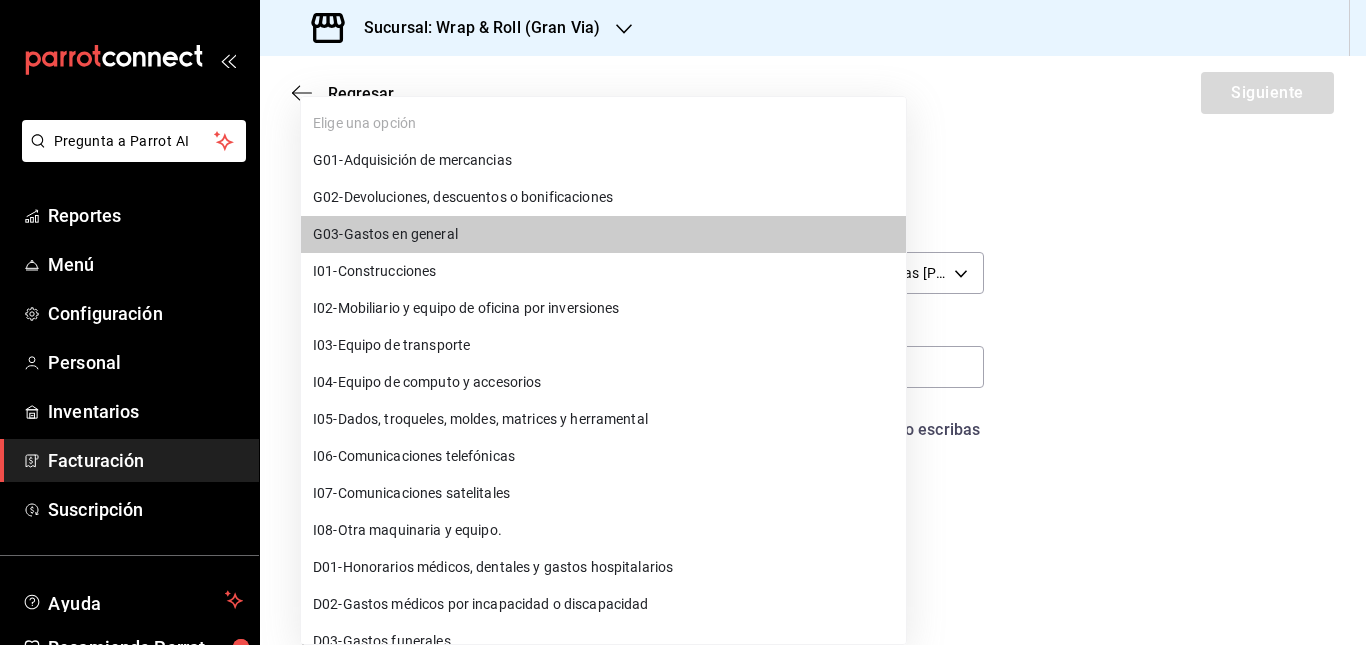 type 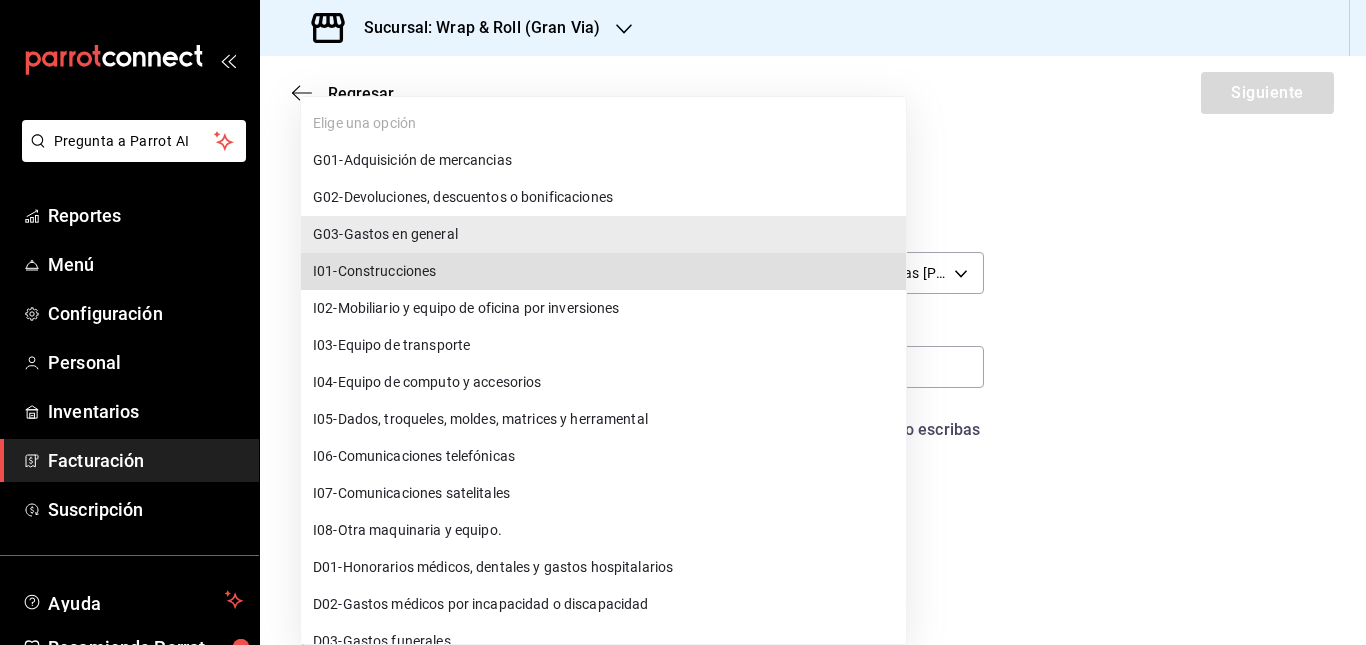 type 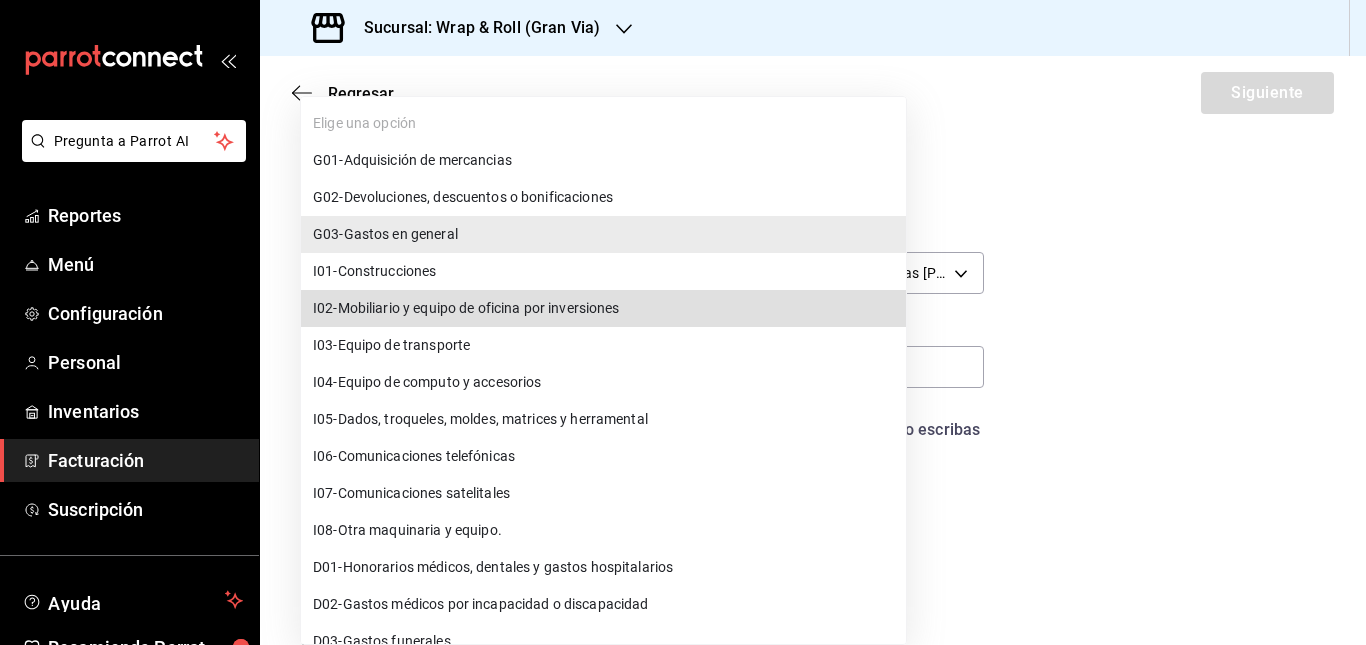 type 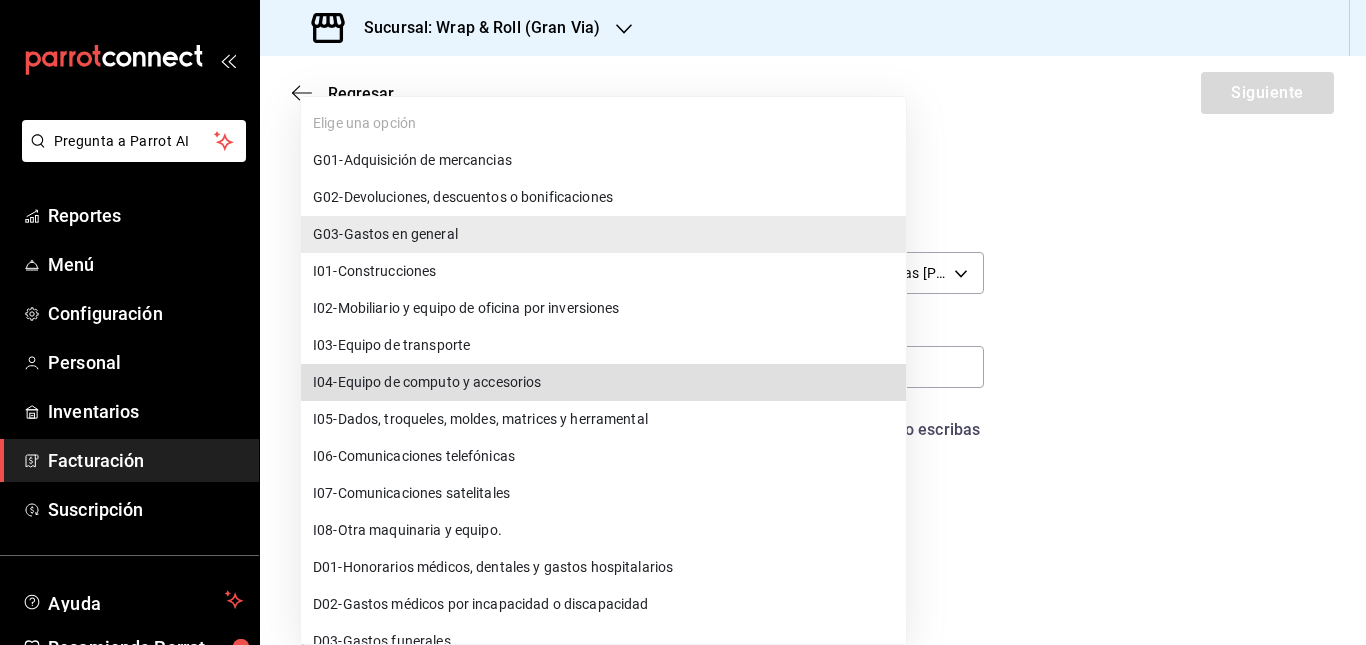 type 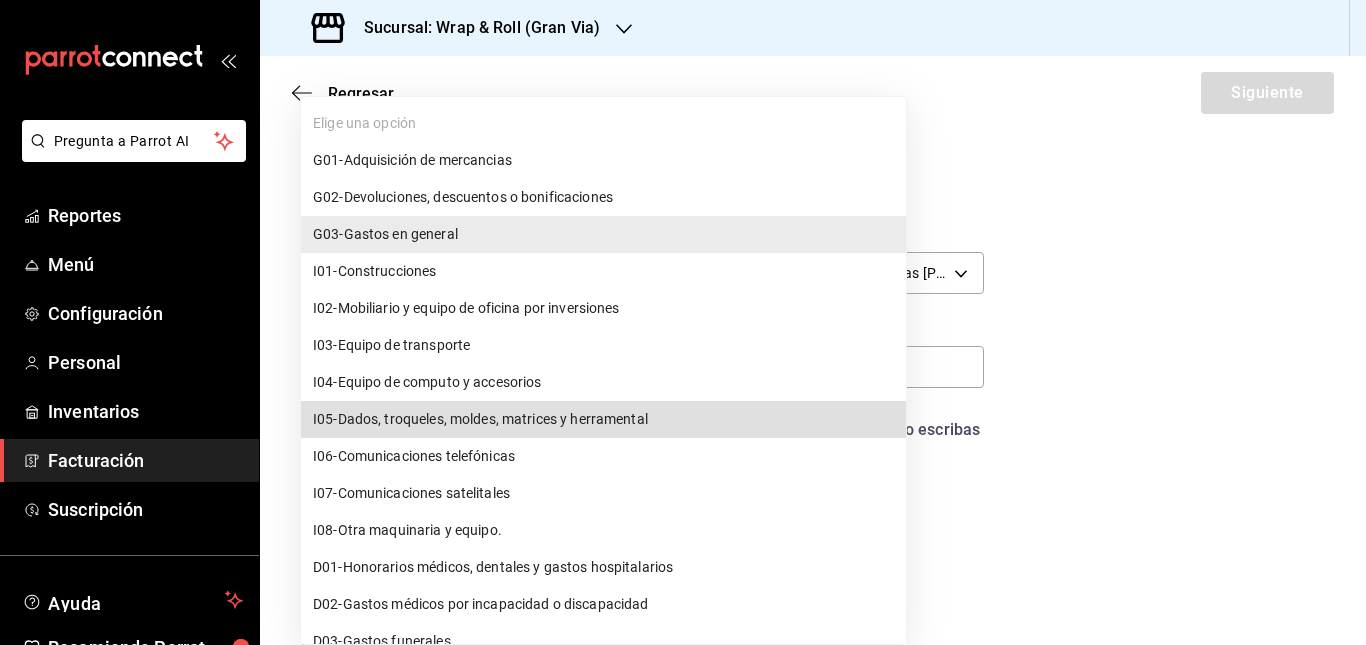 type 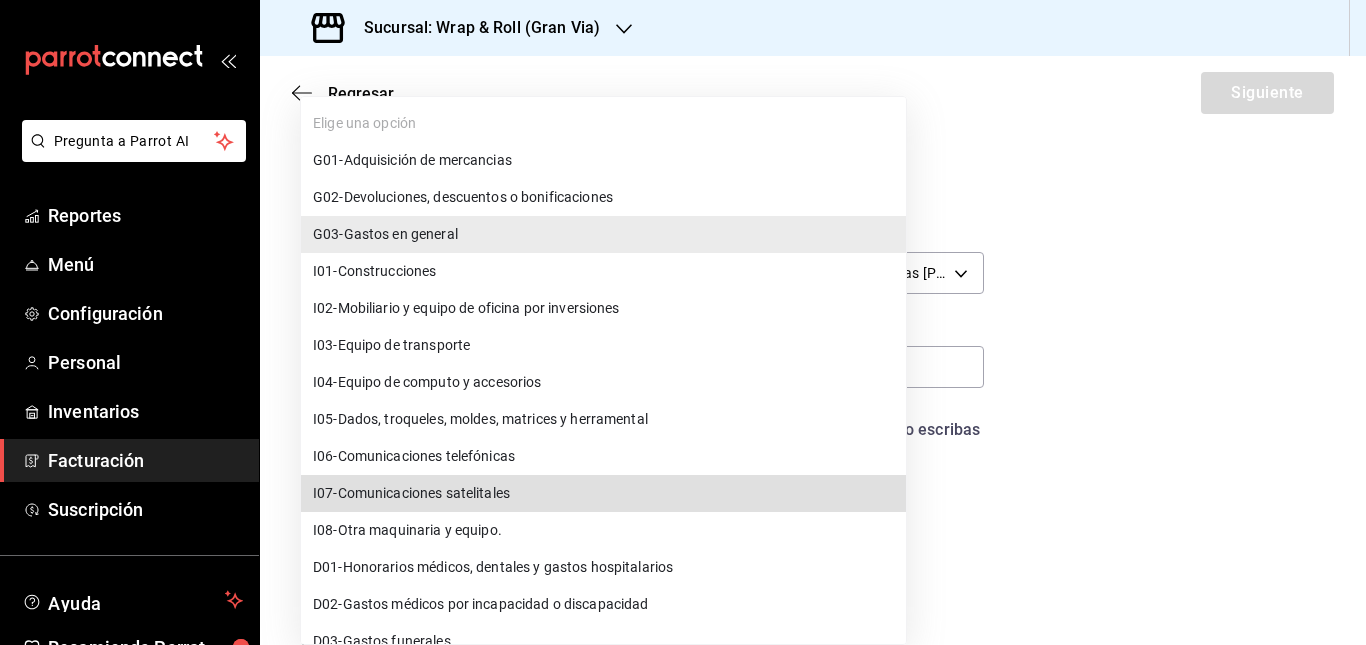 type 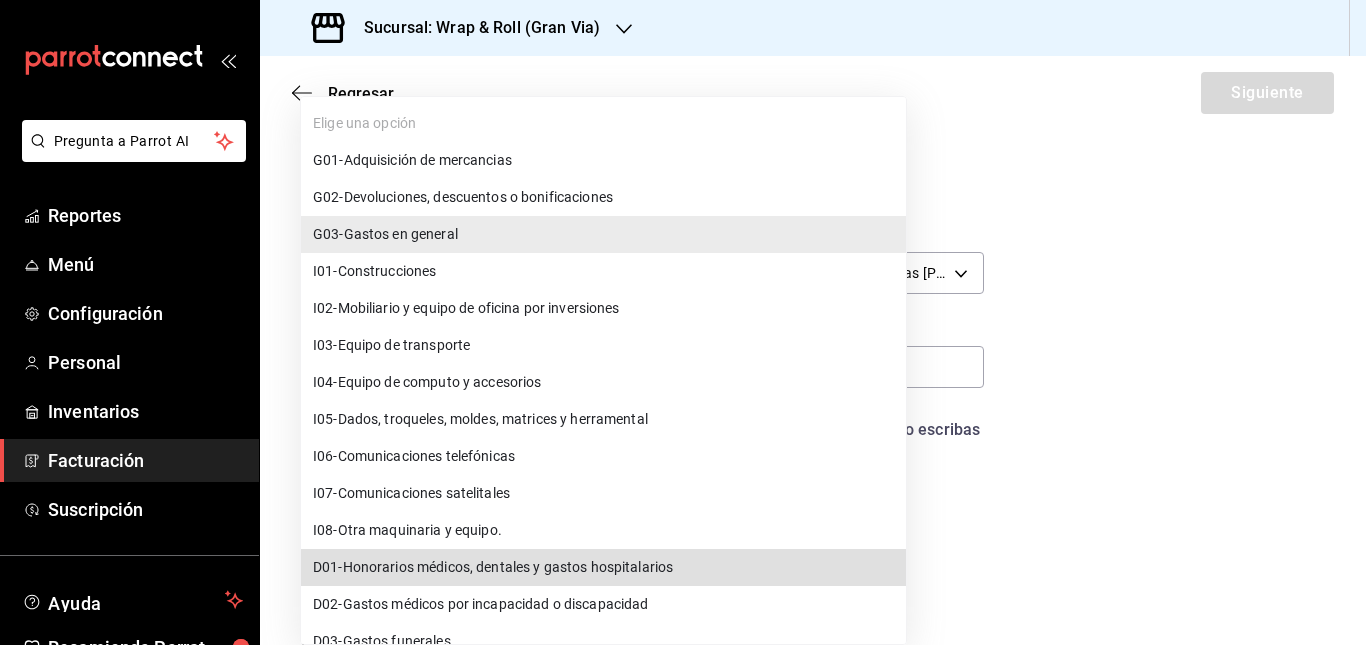 type 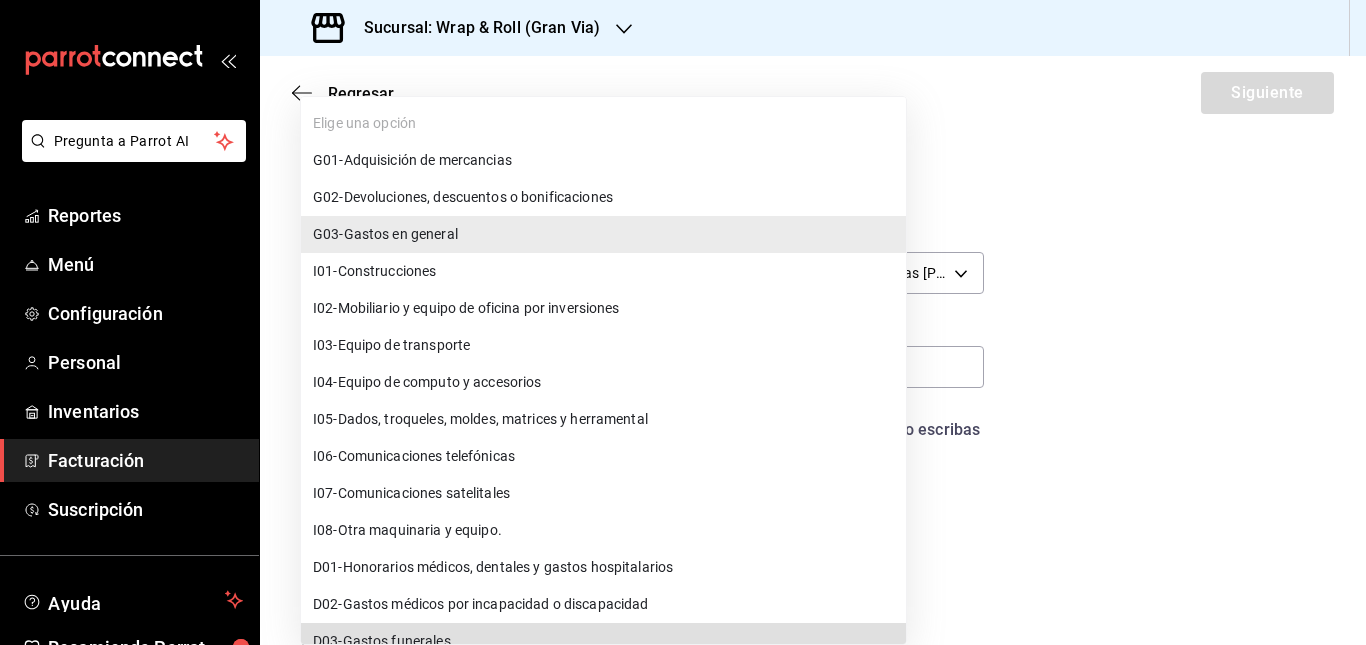 type 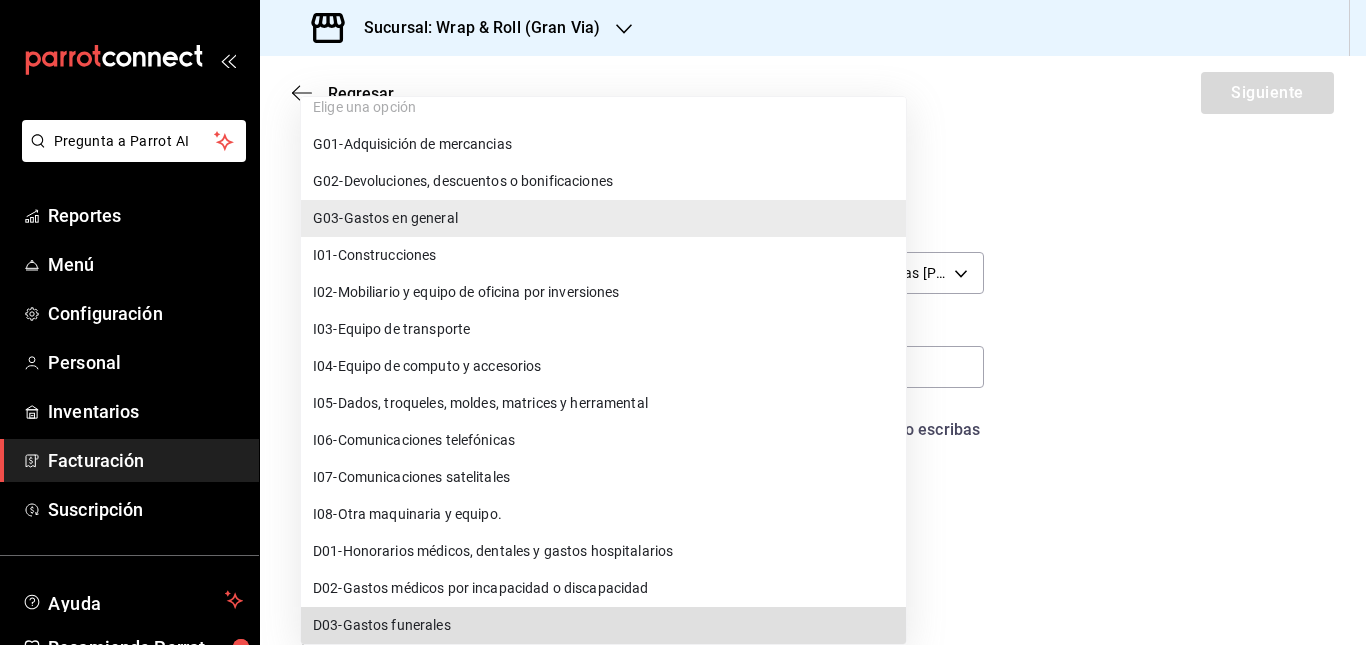 type 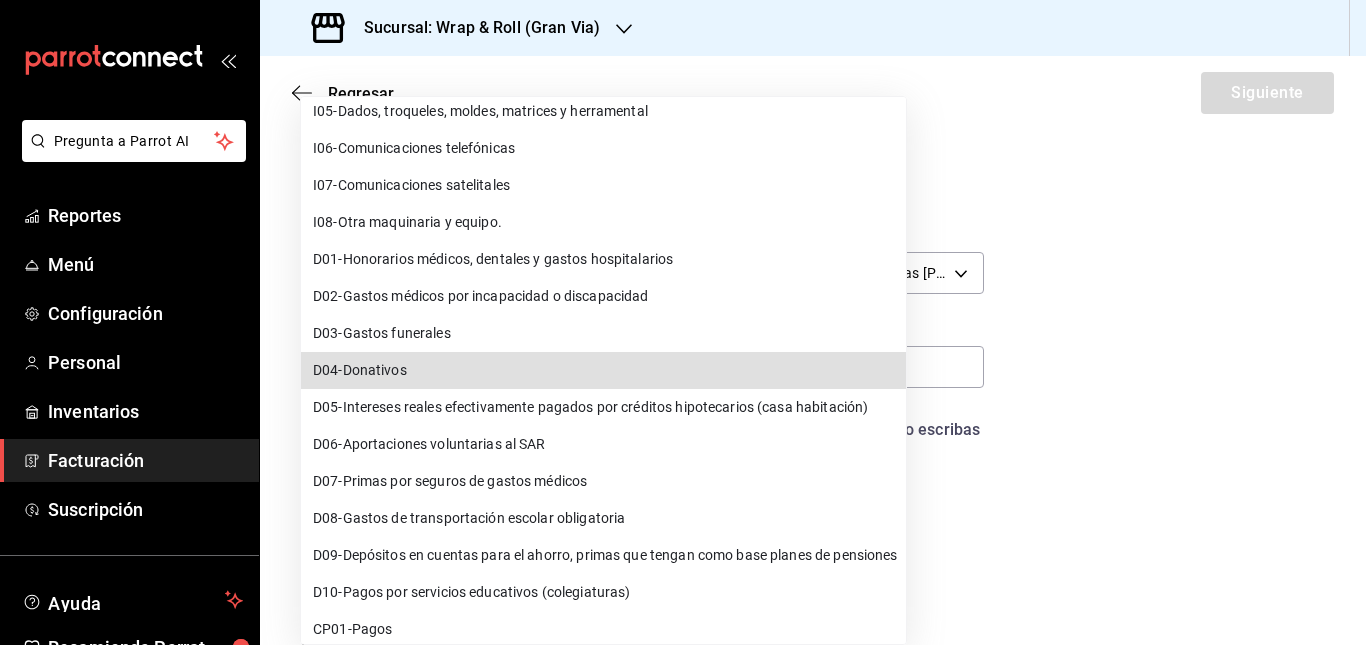 type 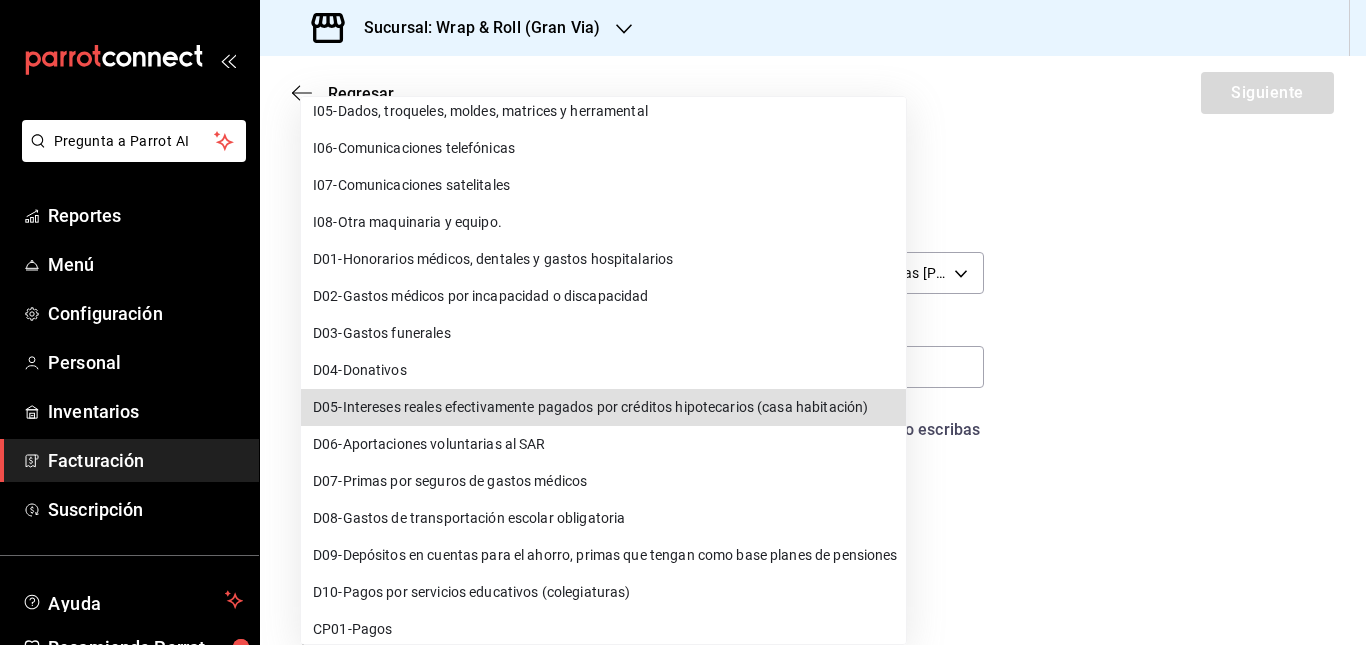 type 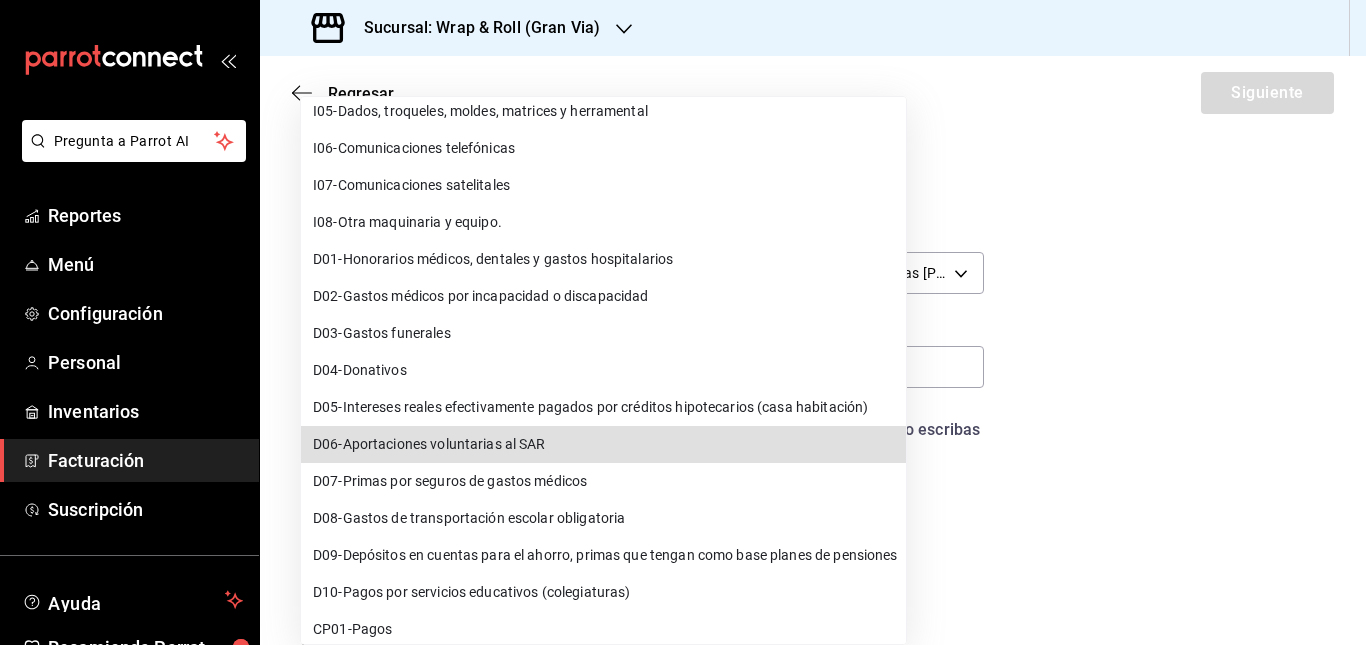 type 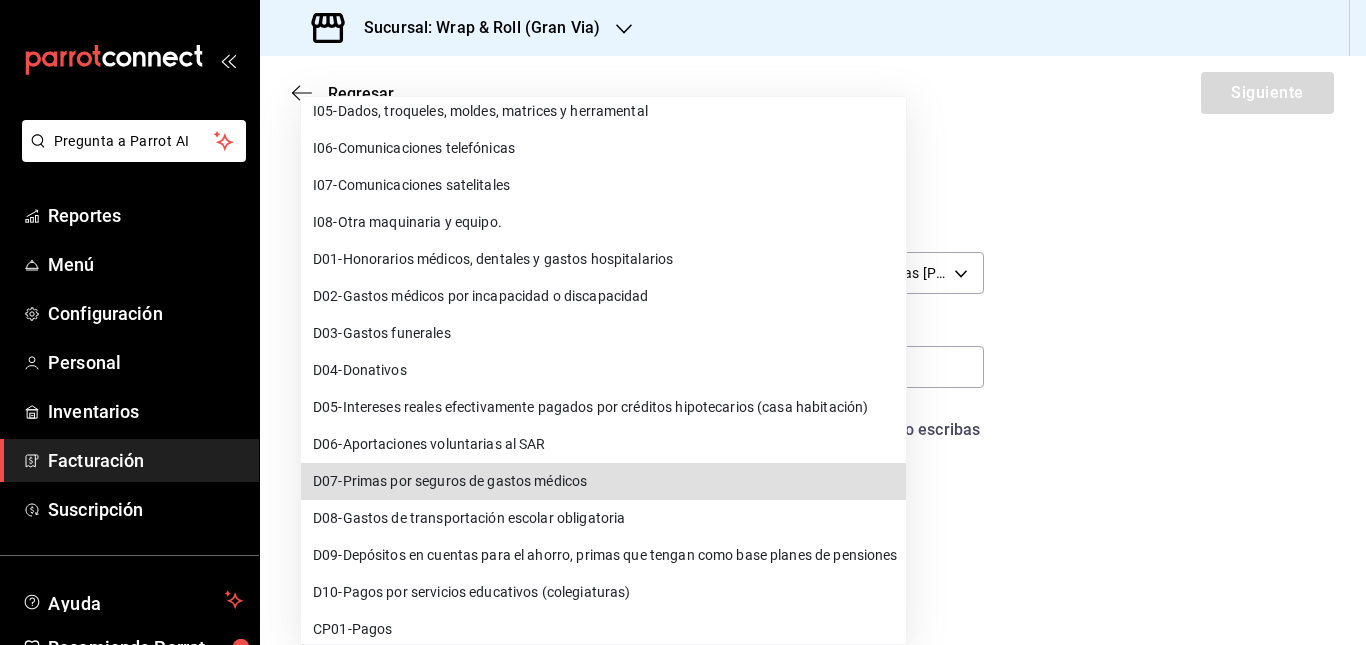 type 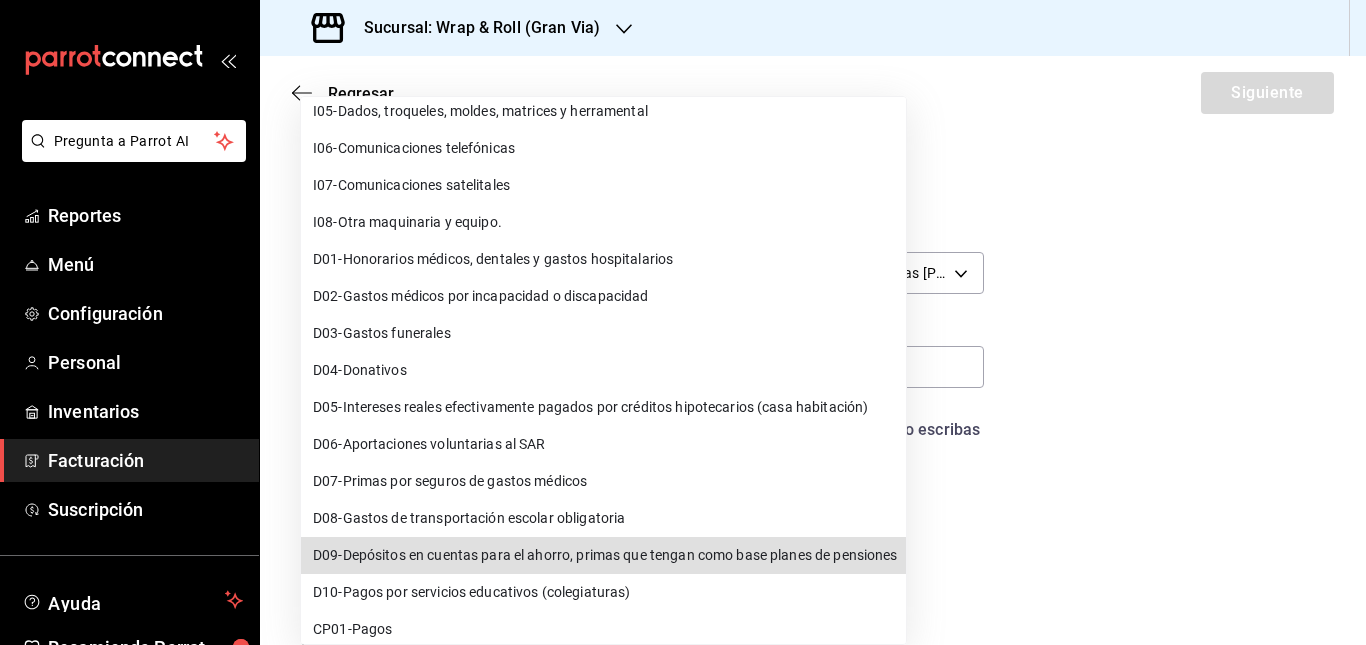 type 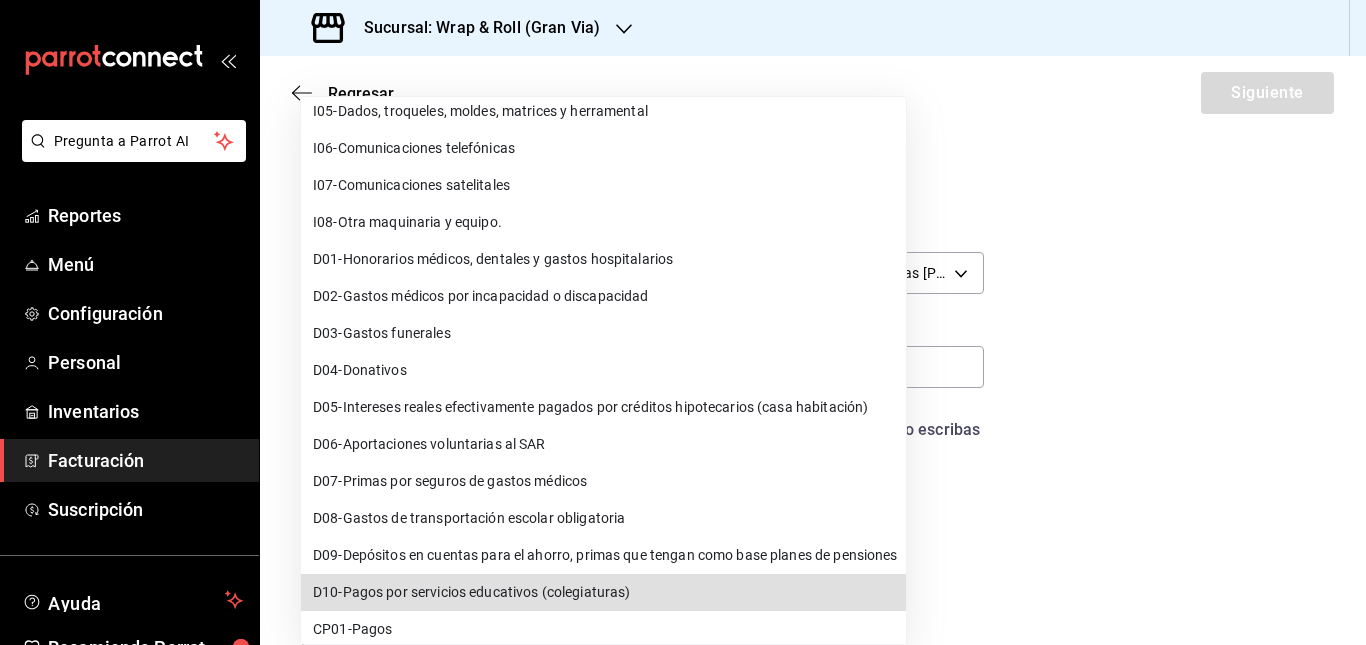 type 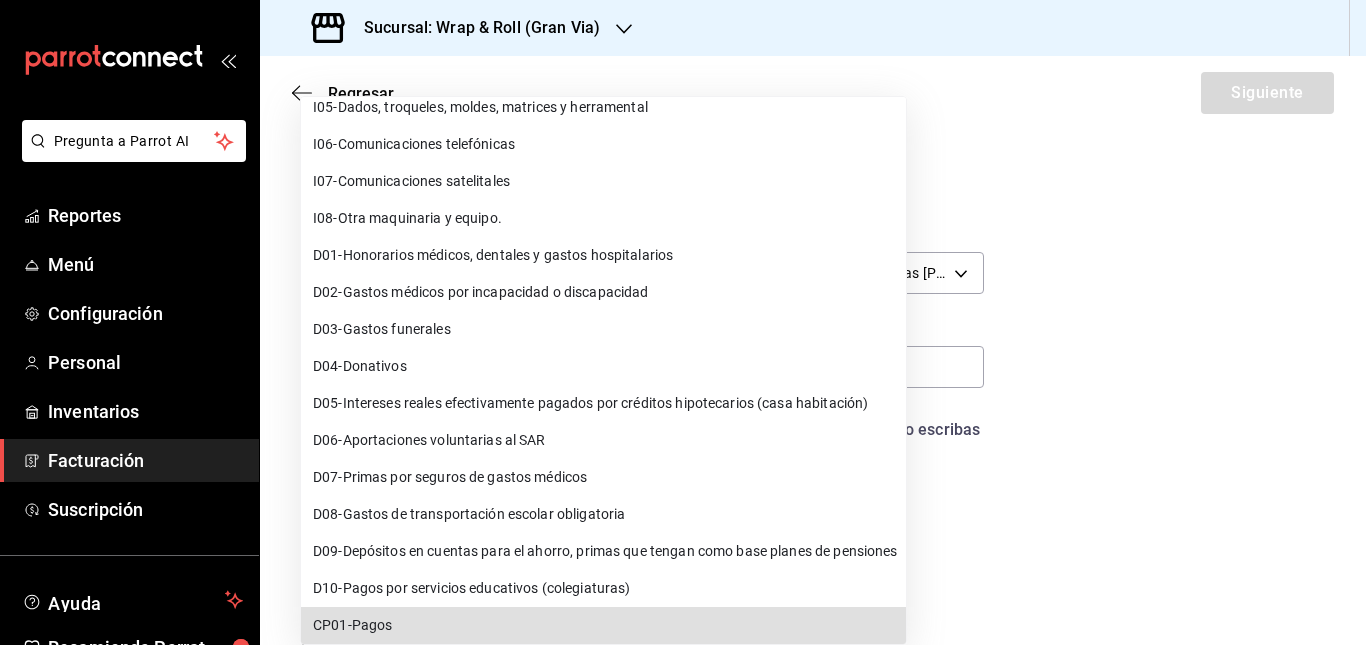 type 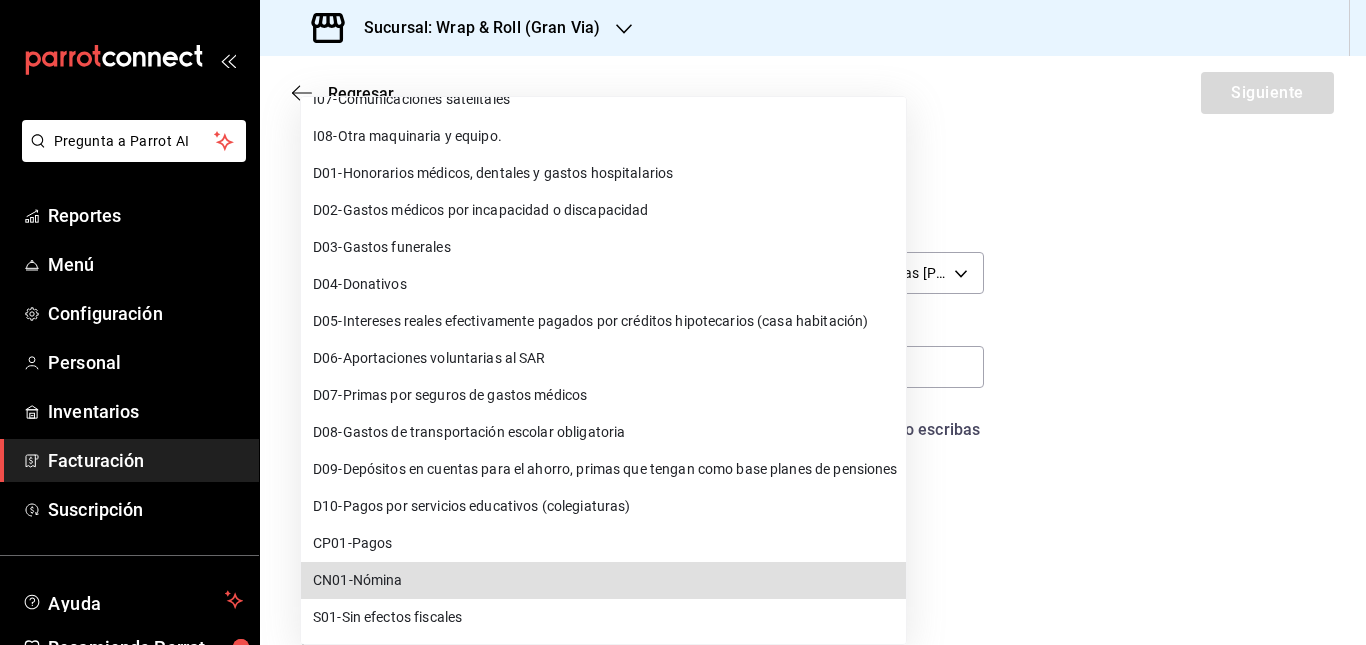 type 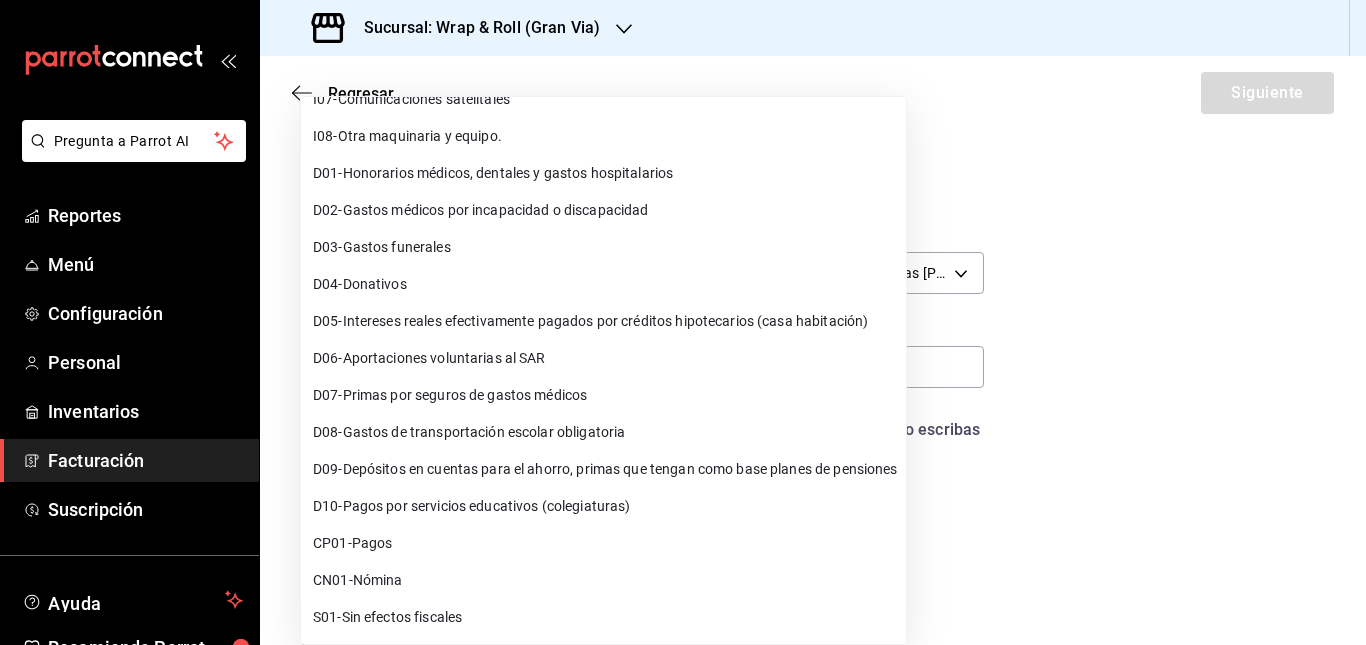 scroll, scrollTop: 86, scrollLeft: 0, axis: vertical 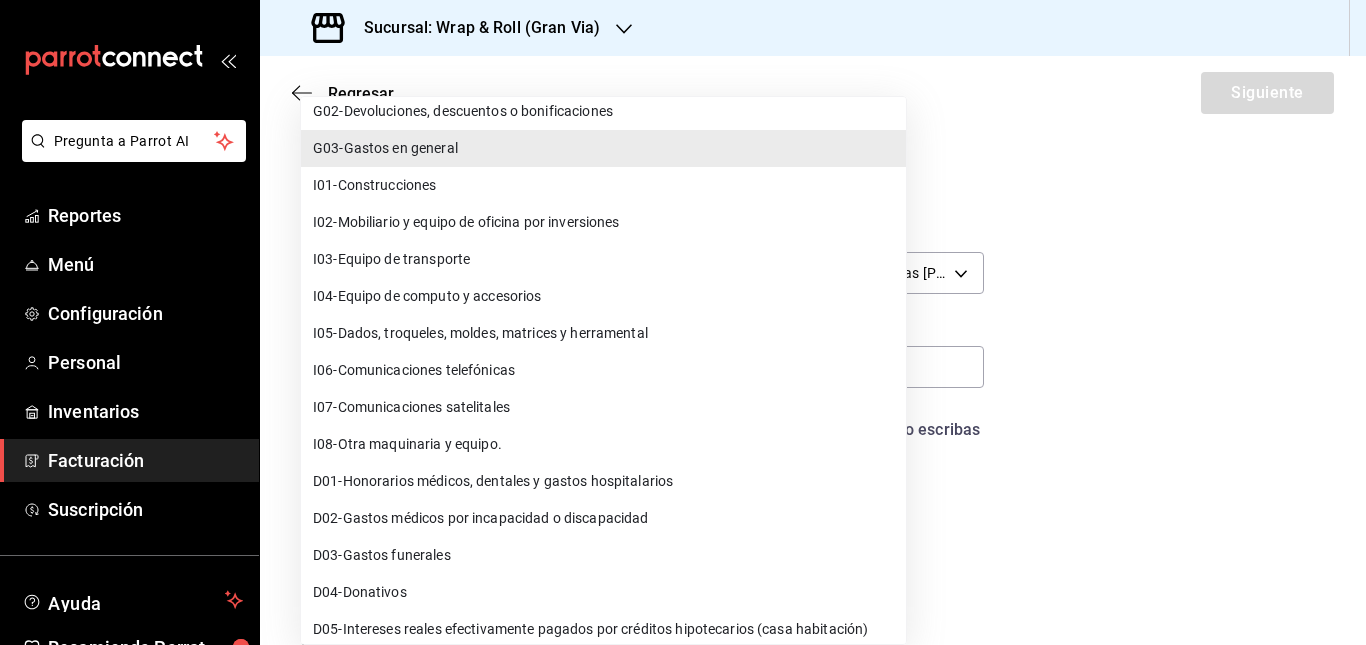 click at bounding box center (683, 322) 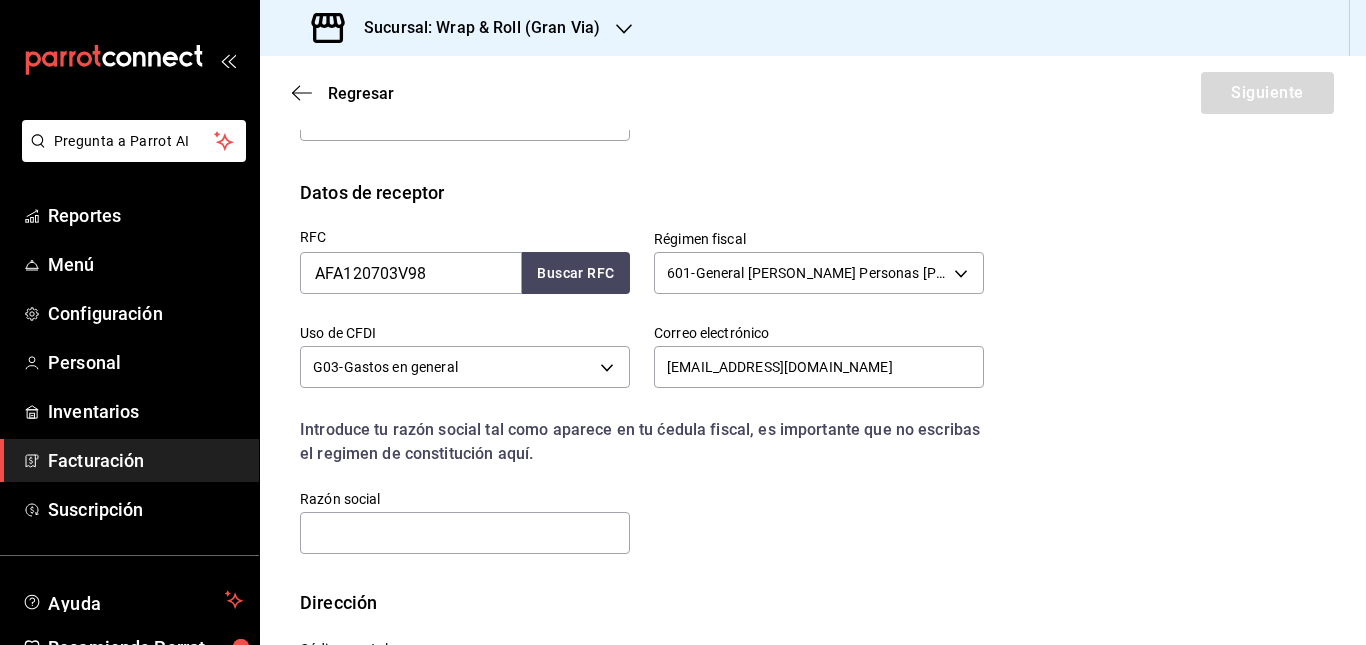 click on "RFC AFA120703V98 Buscar RFC Régimen fiscal 601  -  General [PERSON_NAME] Personas [PERSON_NAME] 601 Uso de CFDI G03  -  Gastos en general G03 Correo electrónico [EMAIL_ADDRESS][DOMAIN_NAME] Introduce tu razón social tal como aparece en tu ćedula fiscal, es importante que no escribas el regimen de constitución aquí. company Razón social" at bounding box center [813, 397] 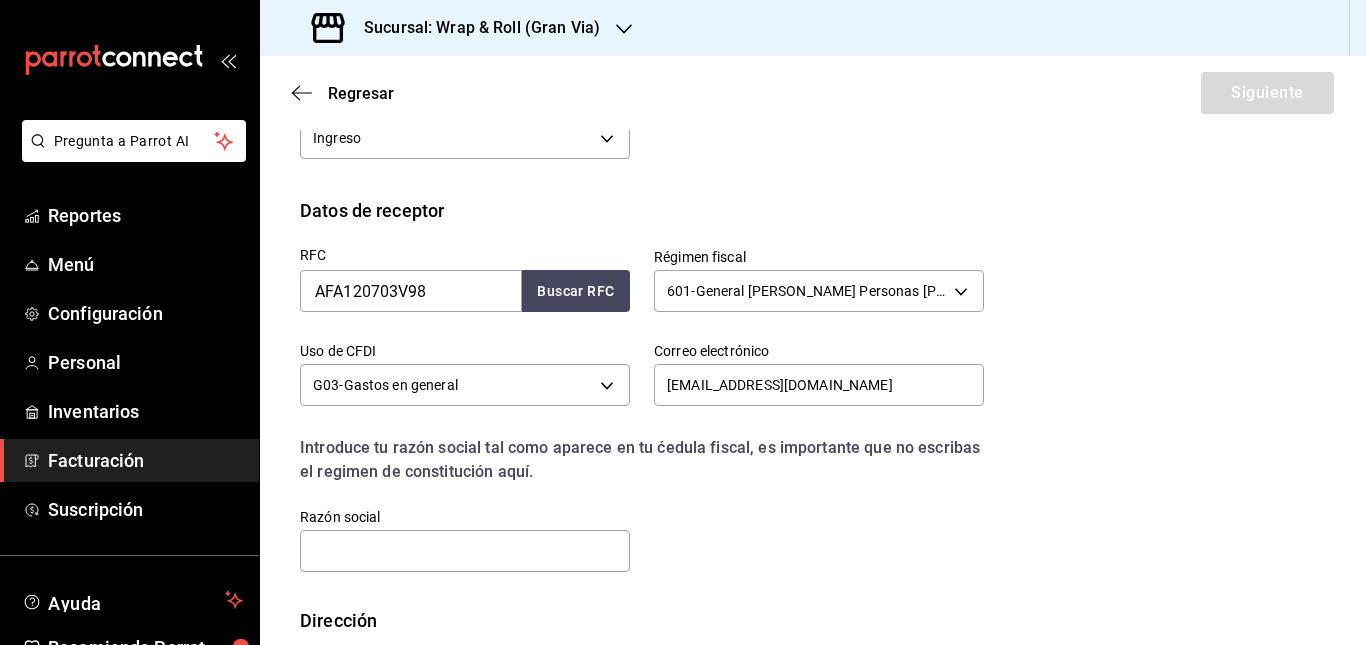 scroll, scrollTop: 391, scrollLeft: 0, axis: vertical 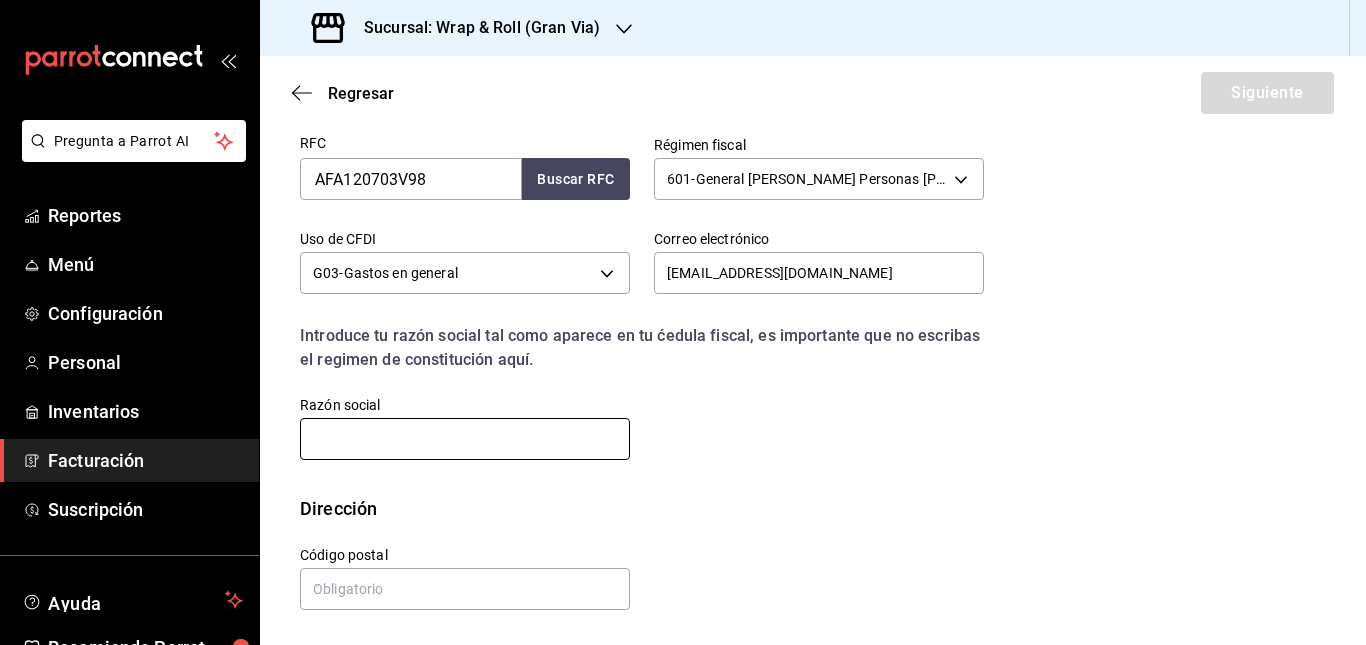 click at bounding box center [465, 439] 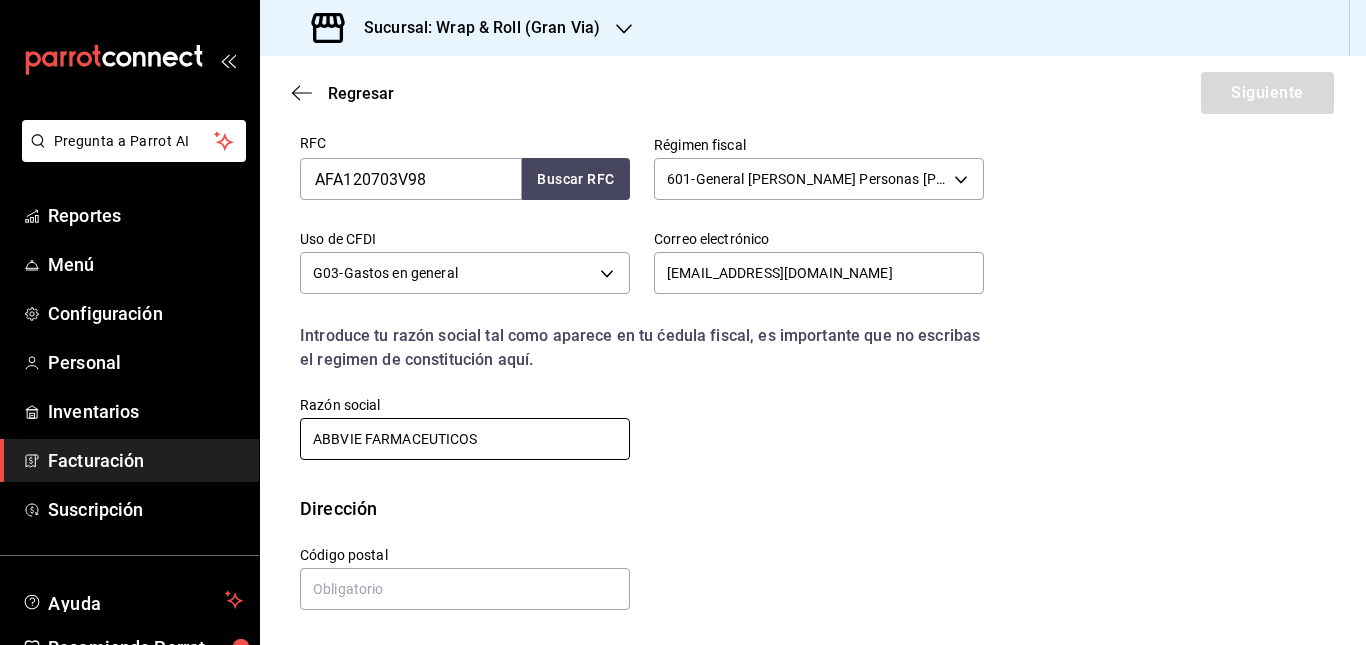 type on "ABBVIE FARMACEUTICOS" 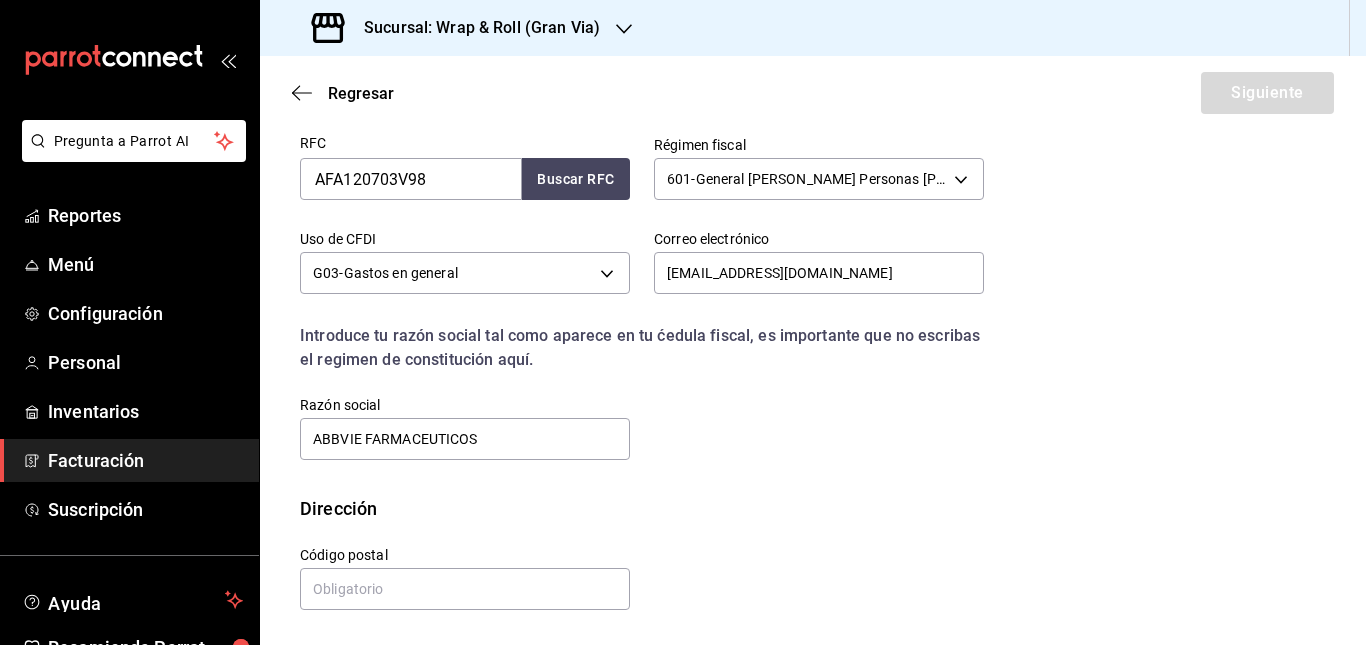 click on "RFC AFA120703V98 Buscar RFC Régimen fiscal 601  -  General [PERSON_NAME] Personas [PERSON_NAME] 601 Uso de CFDI G03  -  Gastos en general G03 Correo electrónico [EMAIL_ADDRESS][DOMAIN_NAME] Introduce tu razón social tal como aparece en tu ćedula fiscal, es importante que no escribas el regimen de constitución aquí. company Razón social ABBVIE FARMACEUTICOS" at bounding box center (630, 287) 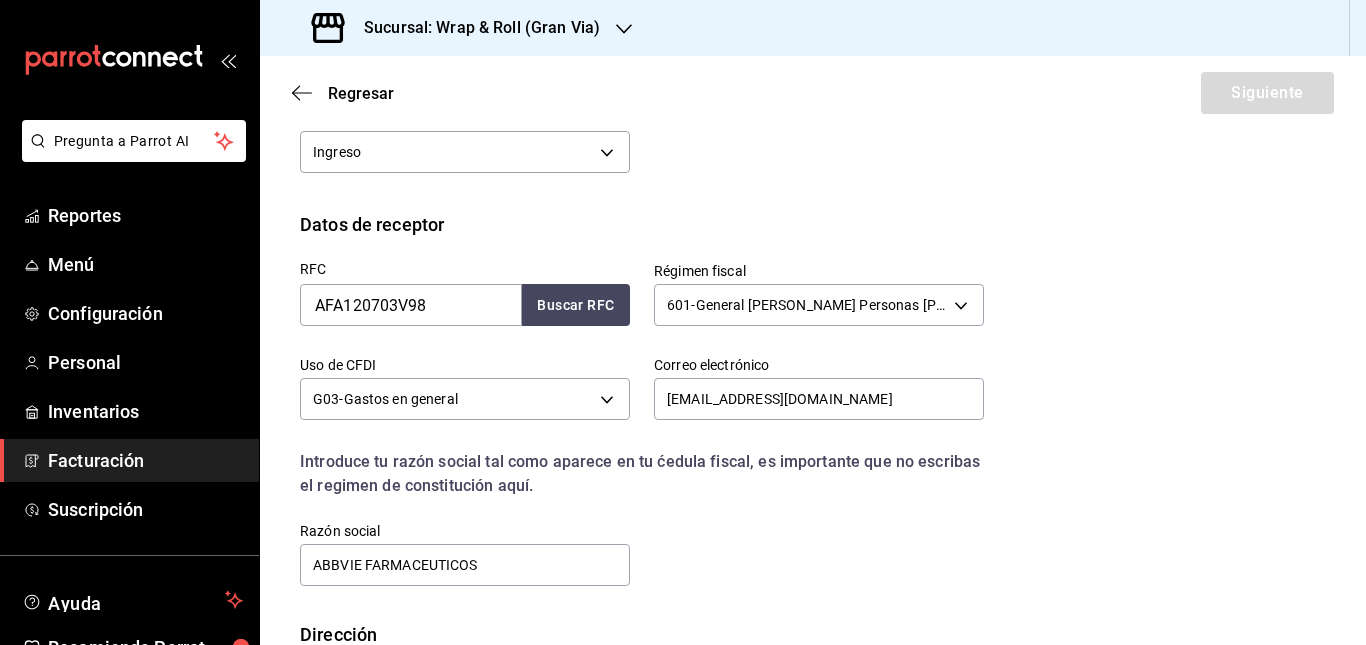 scroll, scrollTop: 391, scrollLeft: 0, axis: vertical 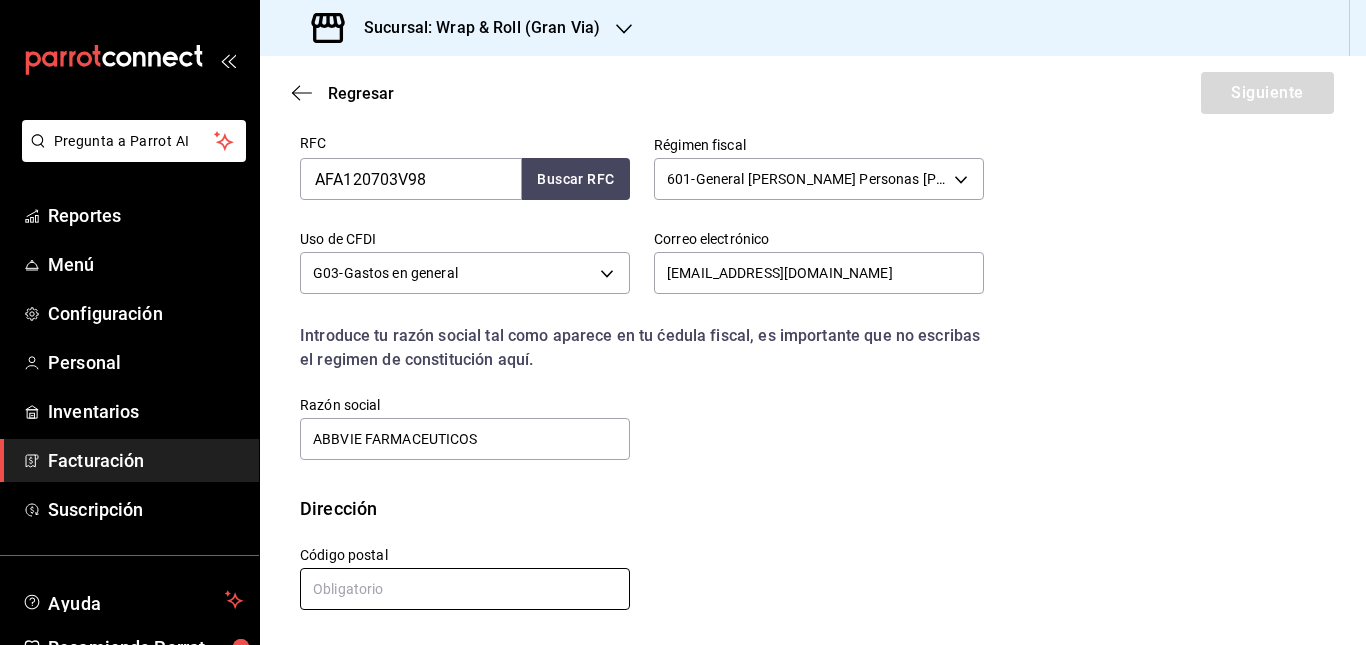 click at bounding box center [465, 589] 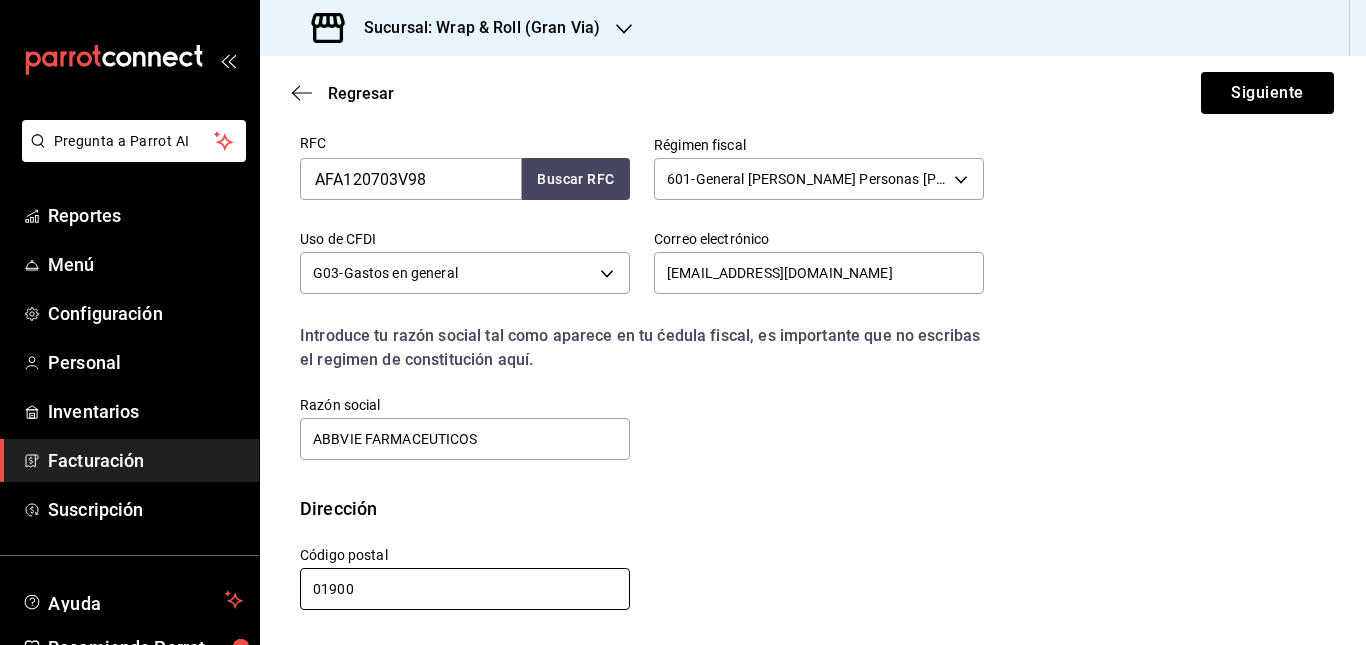 type on "01900" 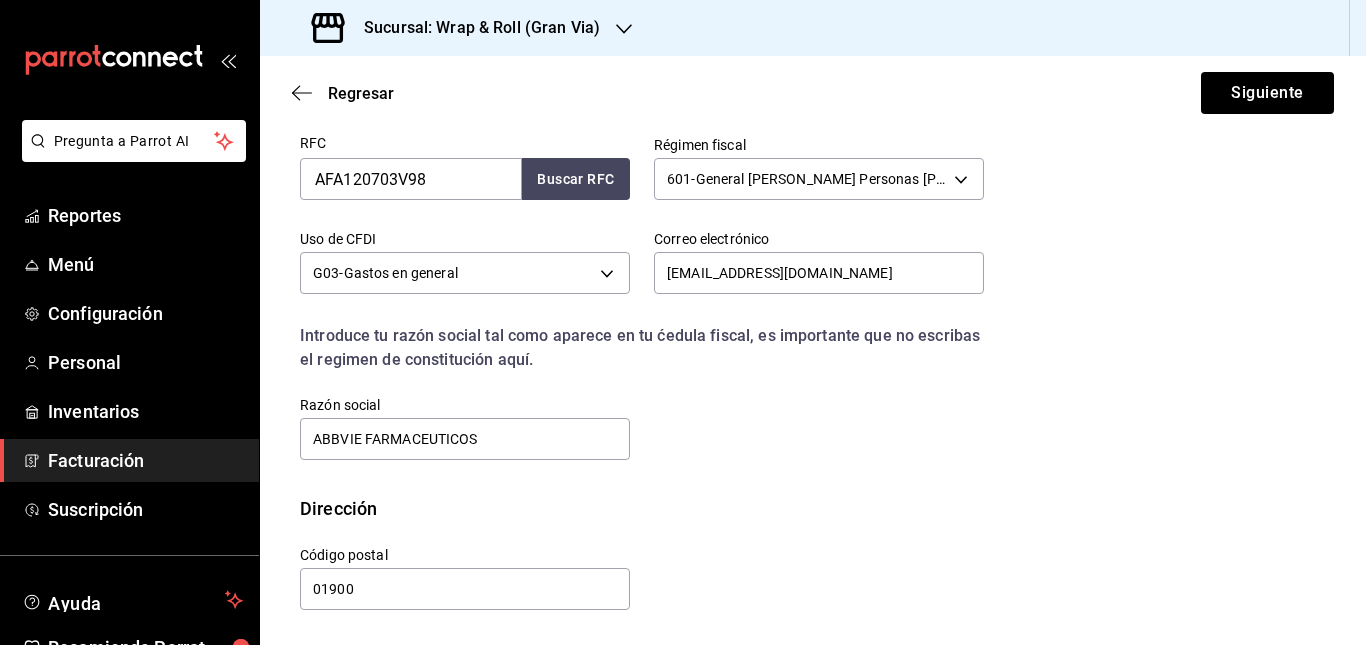 click on "Calle # exterior # interior Código postal 01900 Estado ​ Municipio ​ [GEOGRAPHIC_DATA] ​" at bounding box center [630, 567] 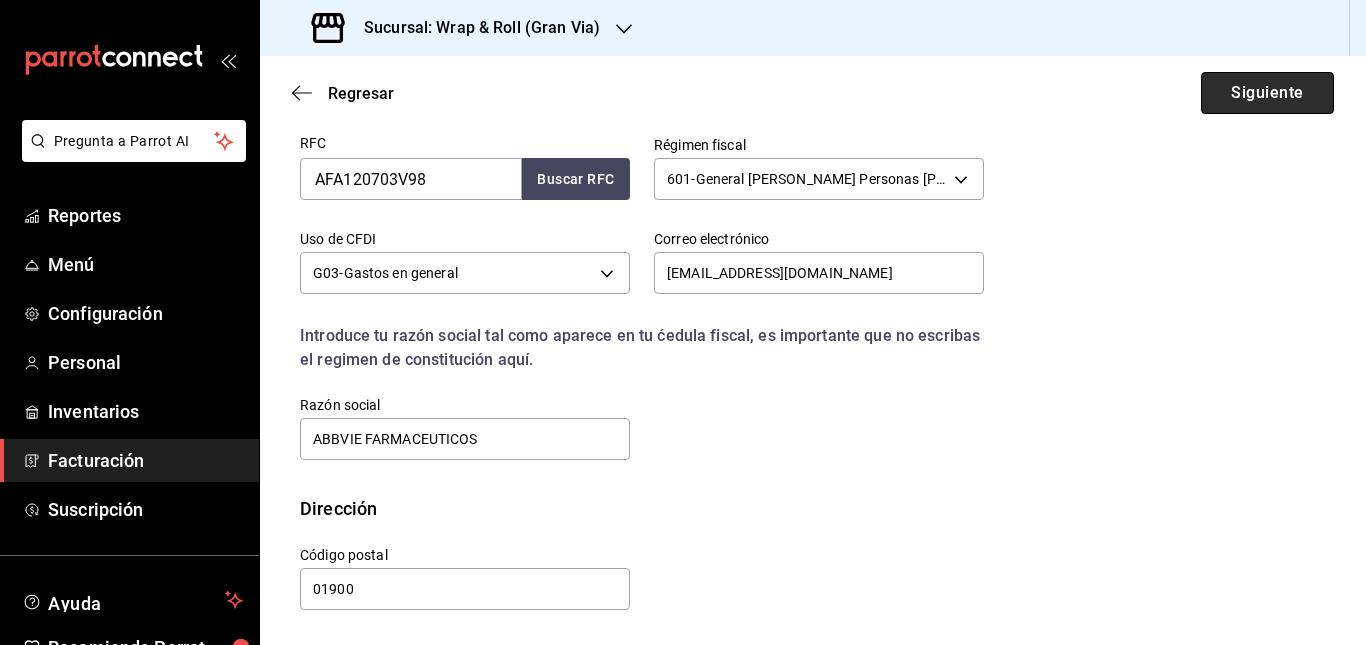 click on "Siguiente" at bounding box center [1267, 93] 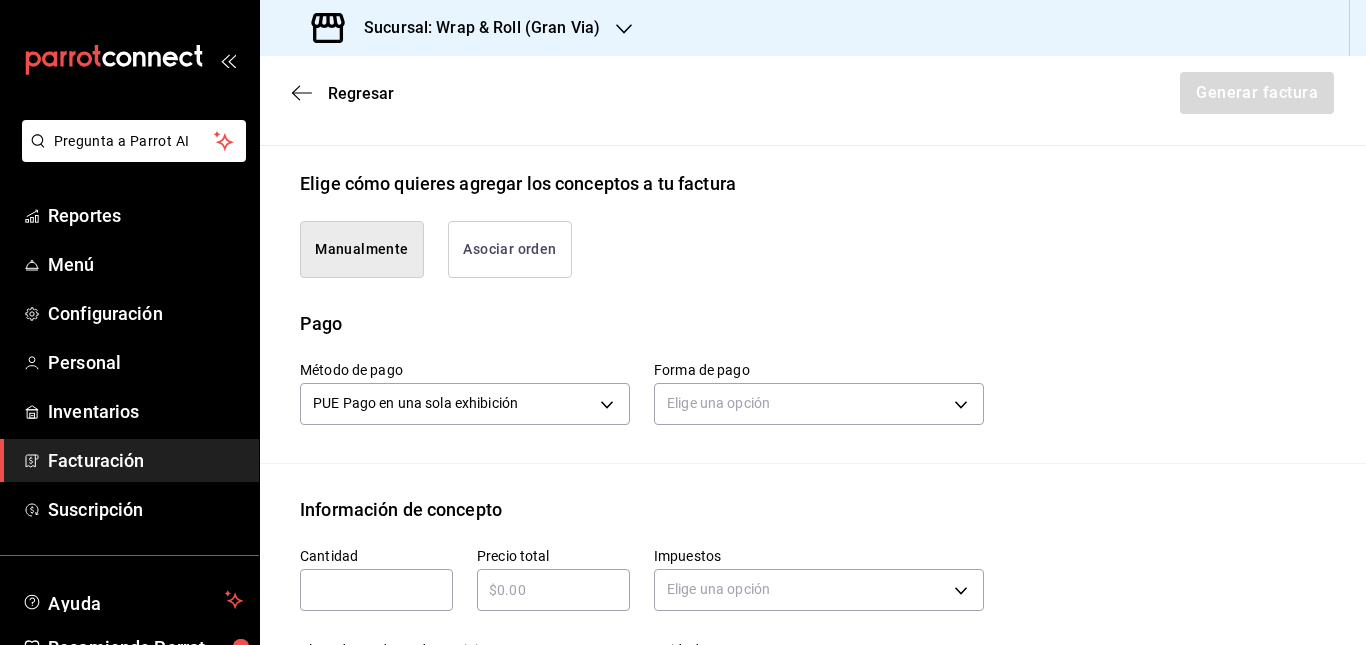 scroll, scrollTop: 446, scrollLeft: 0, axis: vertical 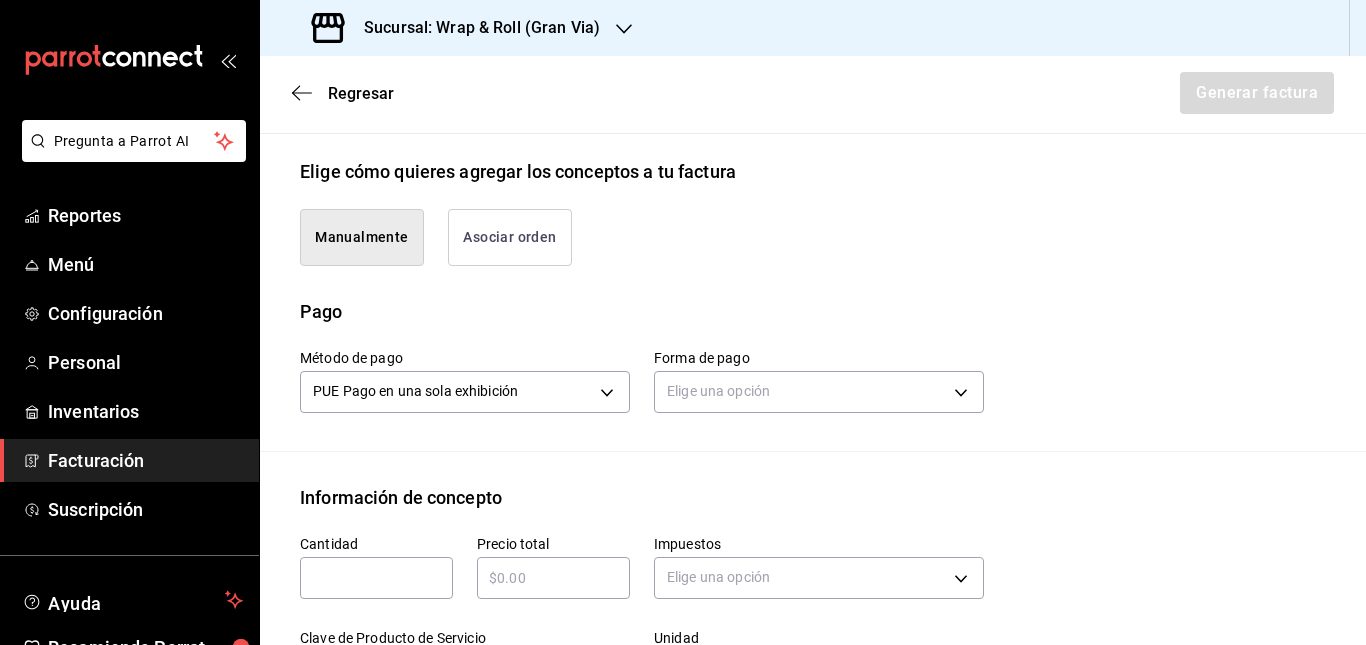 click on "Asociar orden" at bounding box center [510, 237] 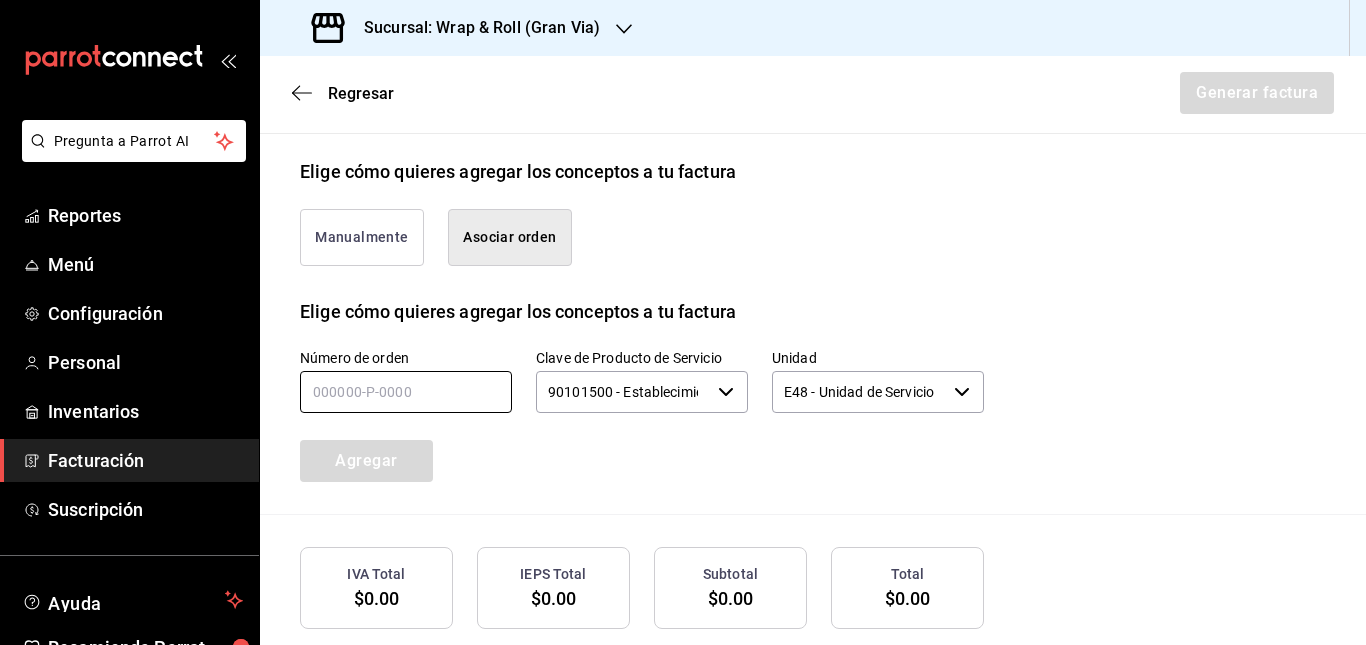 click at bounding box center [406, 392] 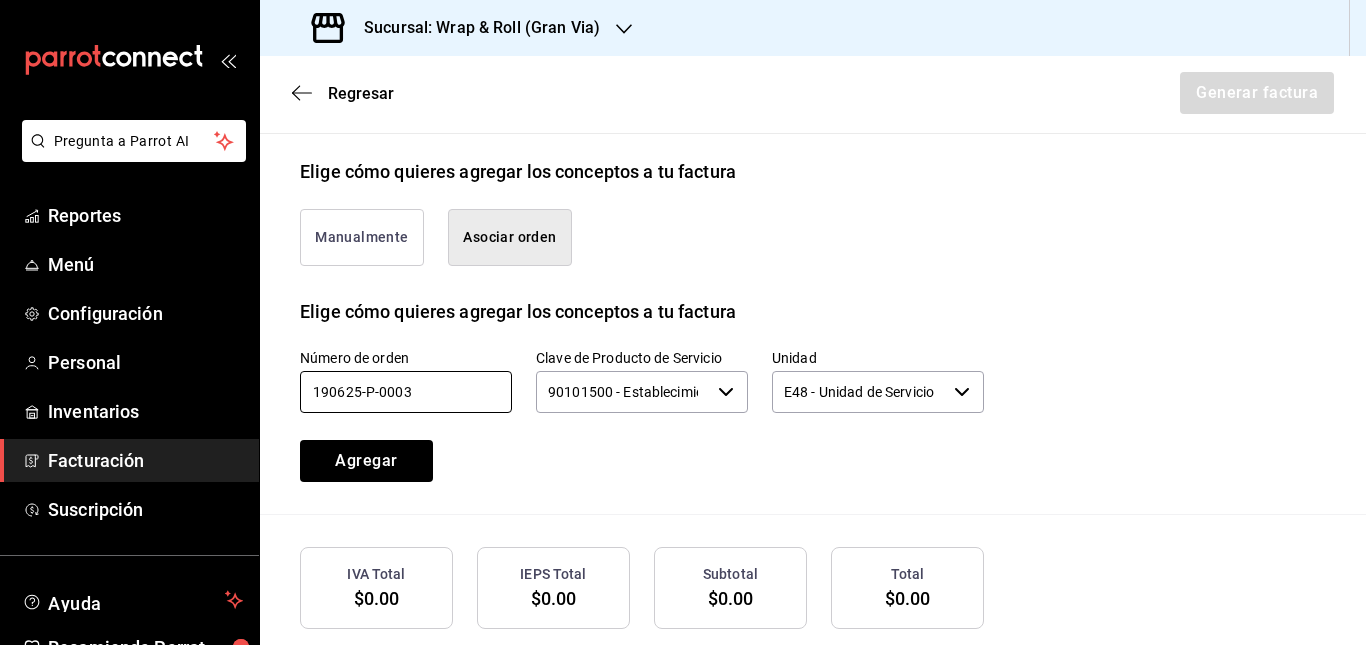 type on "190625-P-0003" 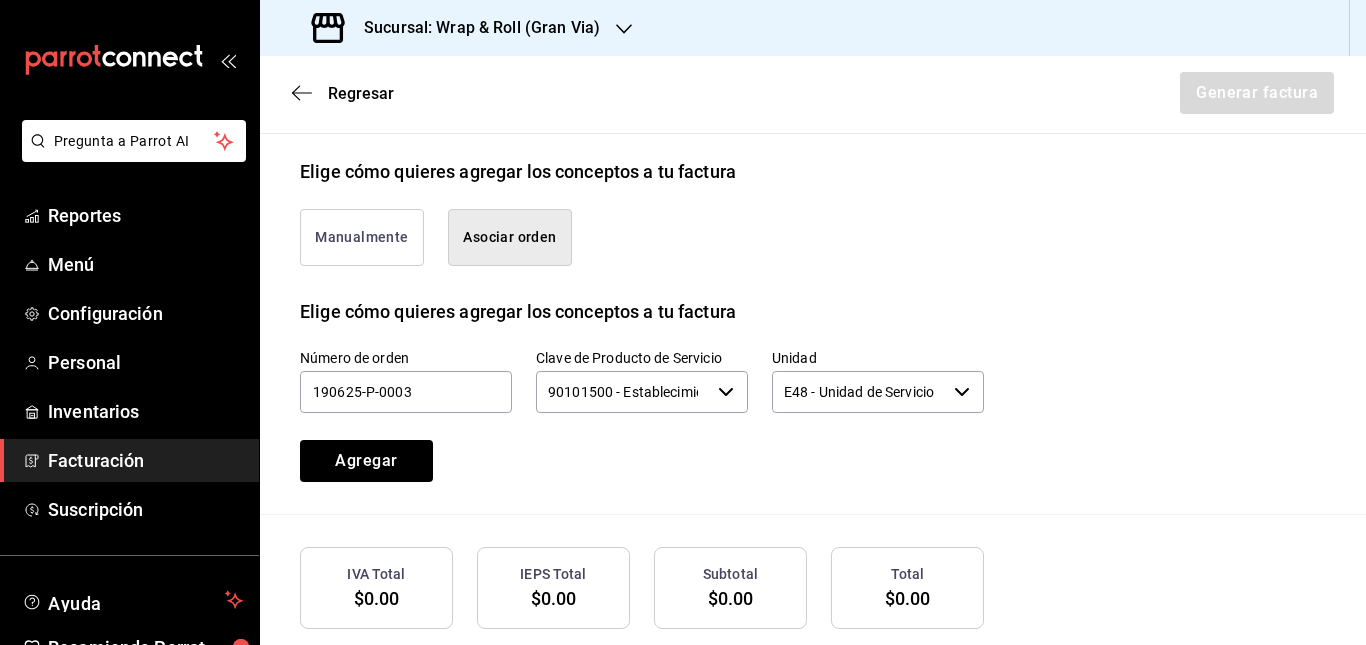 click on "Número de orden 190625-P-0003 Clave de Producto de Servicio 90101500 - Establecimientos para comer y beber ​ Unidad E48 - Unidad de Servicio ​ Agregar" at bounding box center (813, 419) 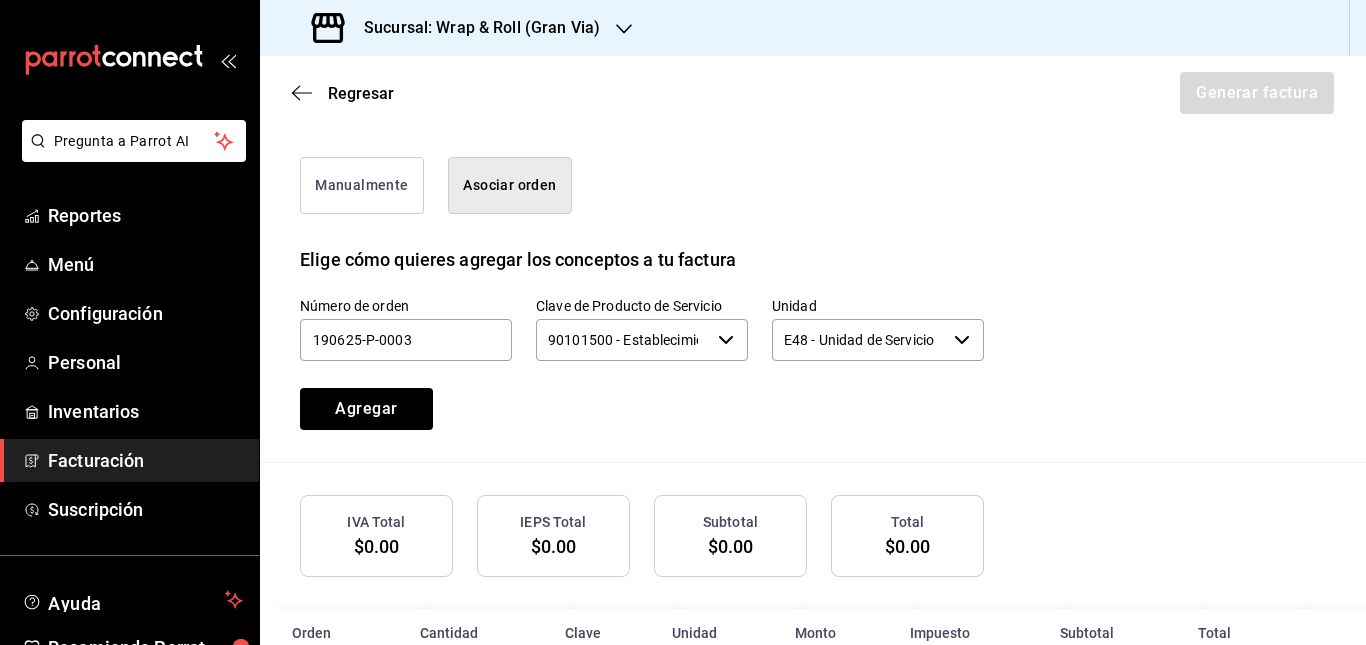 scroll, scrollTop: 494, scrollLeft: 0, axis: vertical 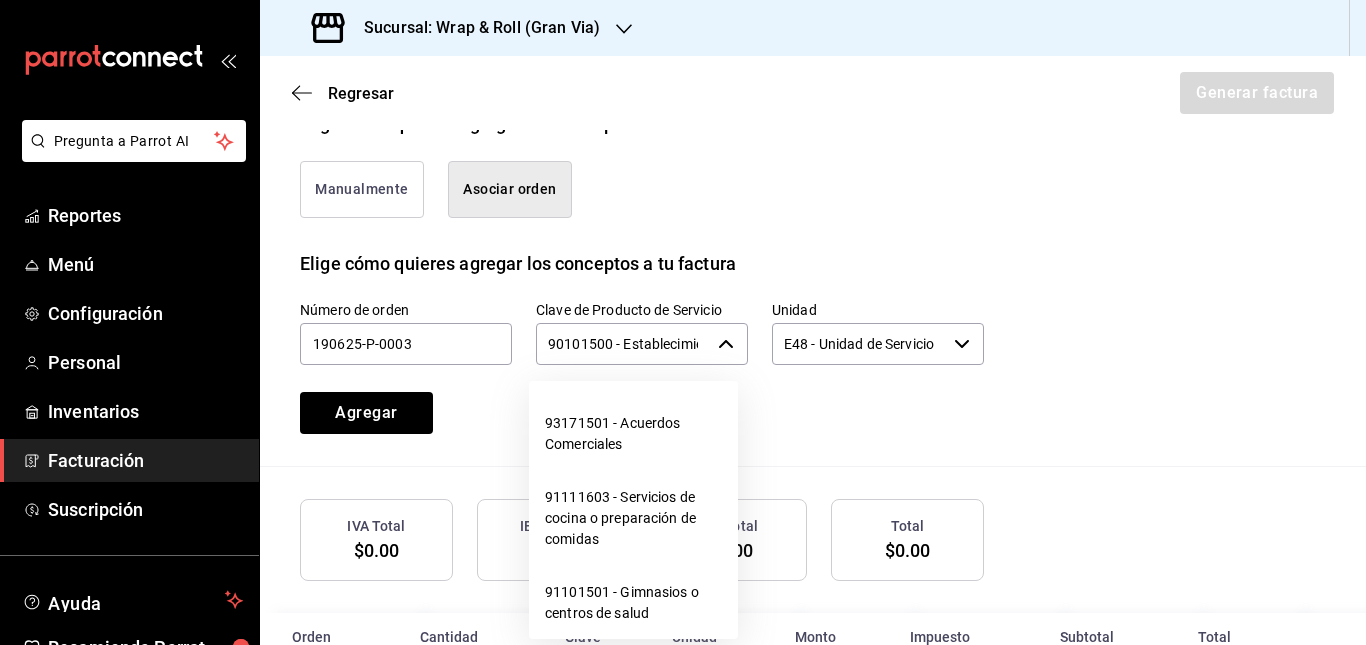 click 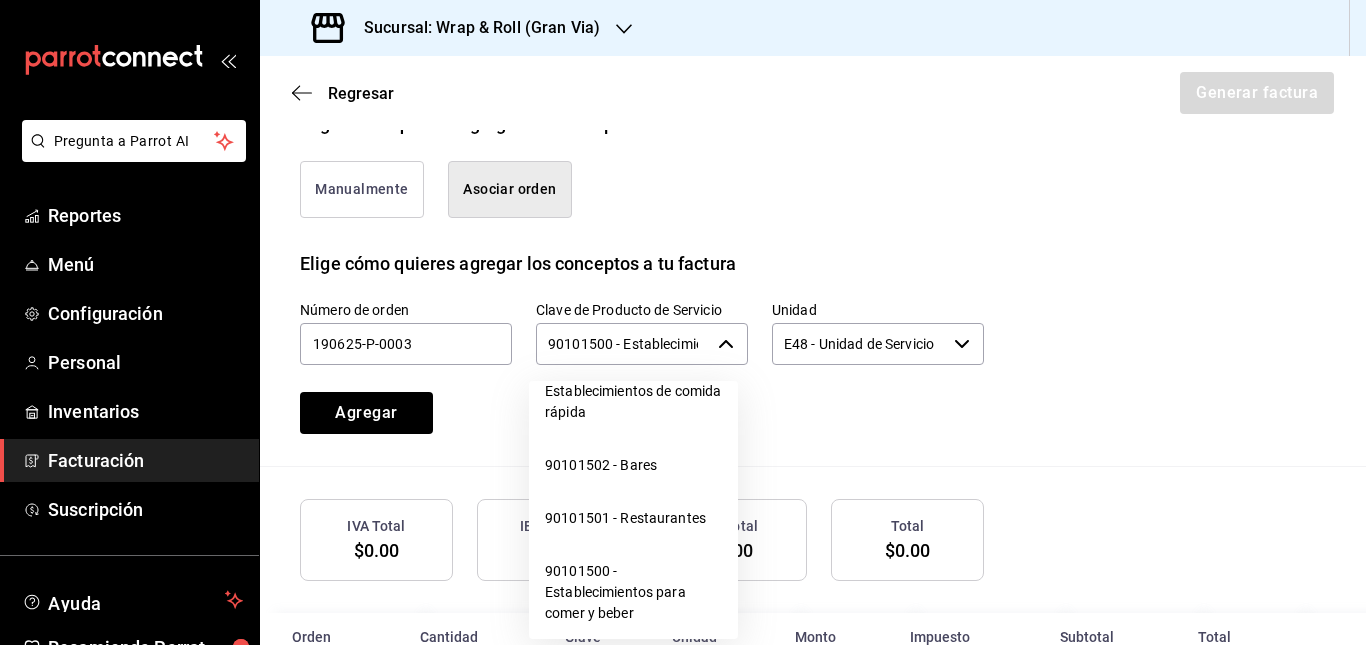 scroll, scrollTop: 842, scrollLeft: 0, axis: vertical 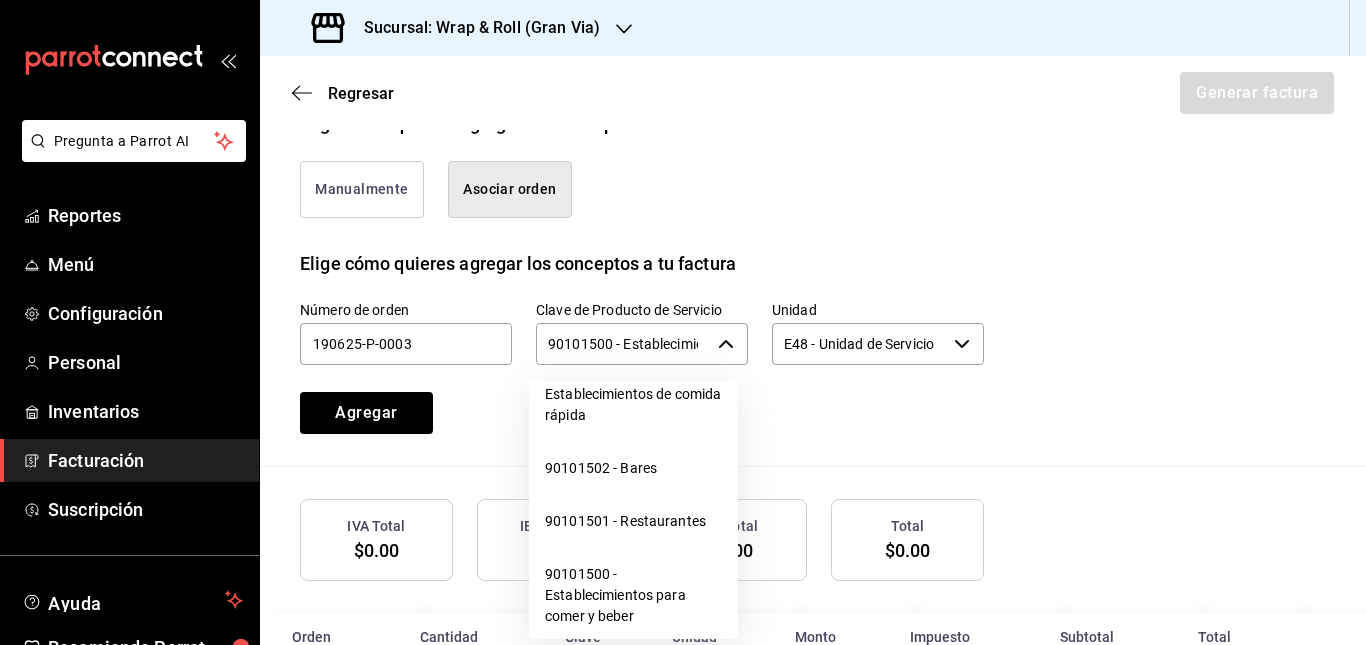 click on "Número de orden 190625-P-0003 Clave de Producto de Servicio 90101500 - Establecimientos para comer y beber ​ Unidad E48 - Unidad de Servicio ​ Agregar" at bounding box center (618, 343) 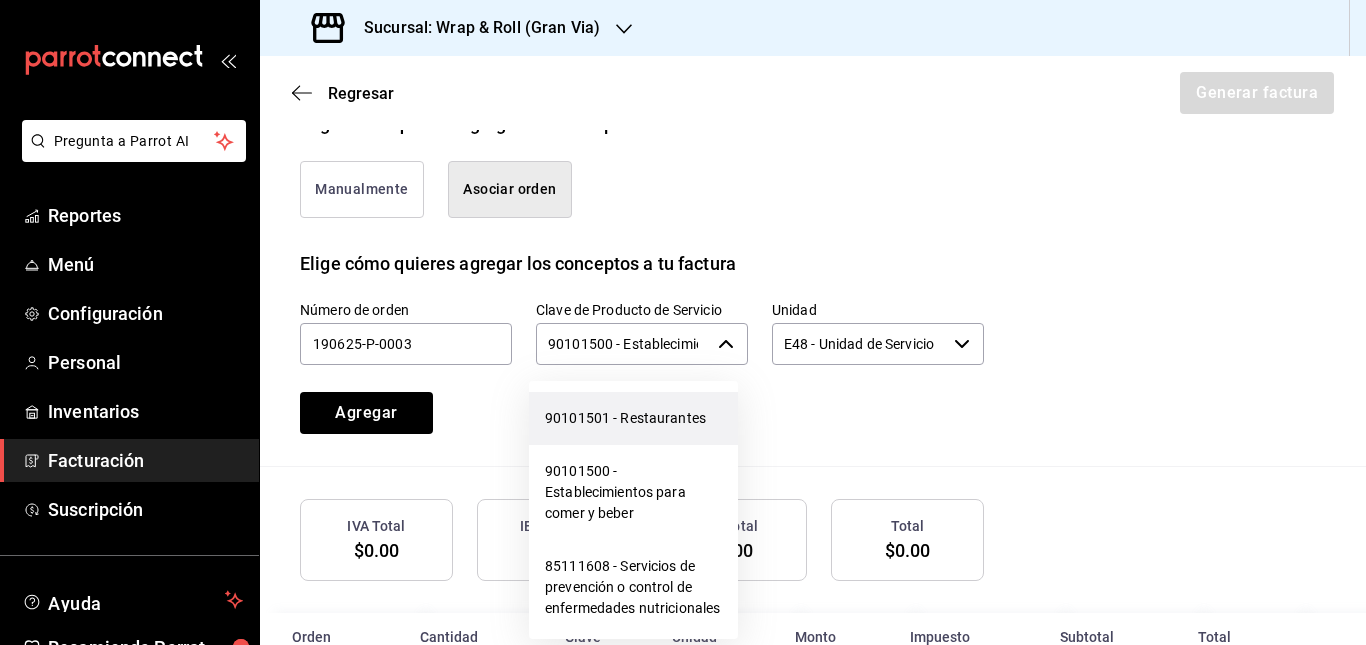 scroll, scrollTop: 946, scrollLeft: 0, axis: vertical 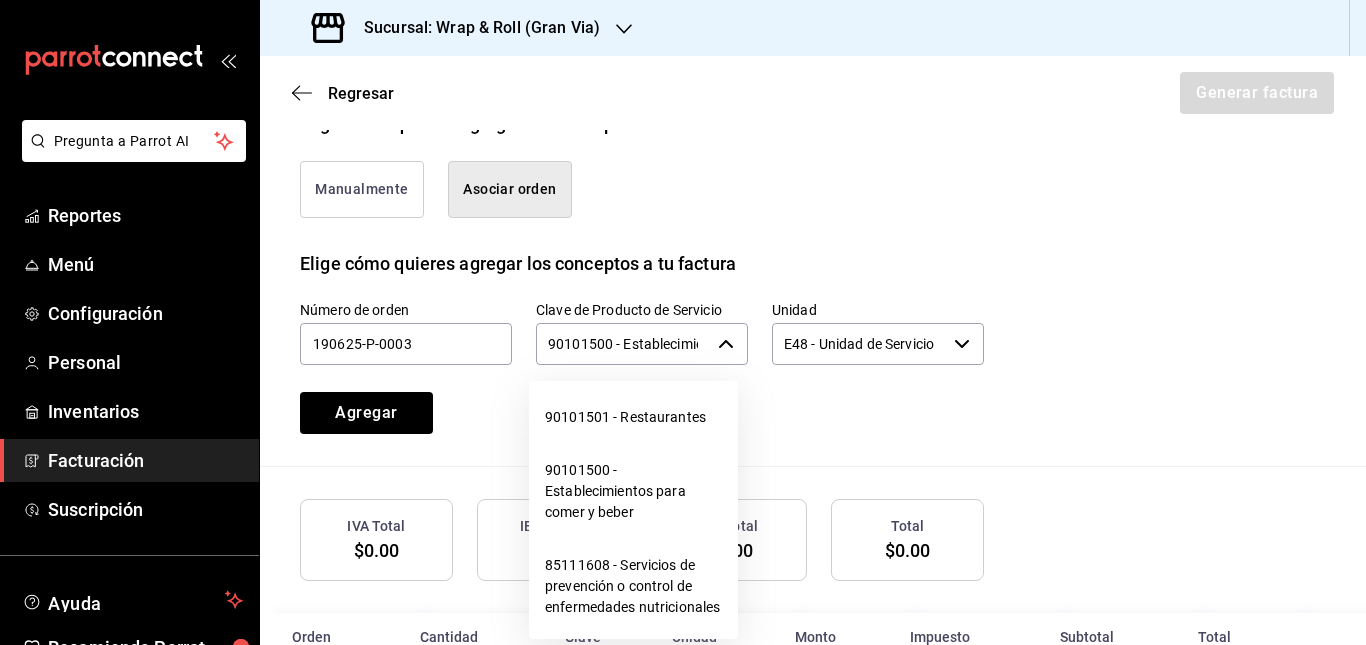 click on "Número de orden 190625-P-0003 Clave de Producto de Servicio 90101500 - Establecimientos para comer y beber ​ Unidad E48 - Unidad de Servicio ​ Agregar" at bounding box center [618, 343] 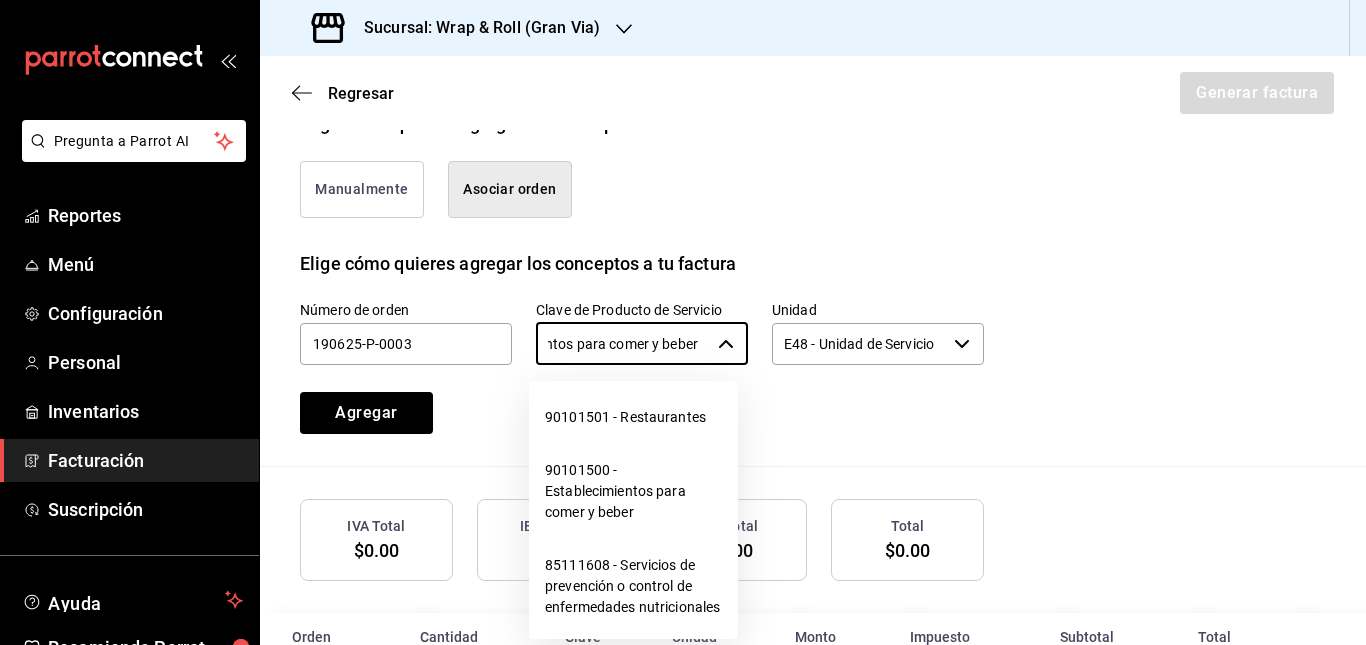 scroll, scrollTop: 0, scrollLeft: 0, axis: both 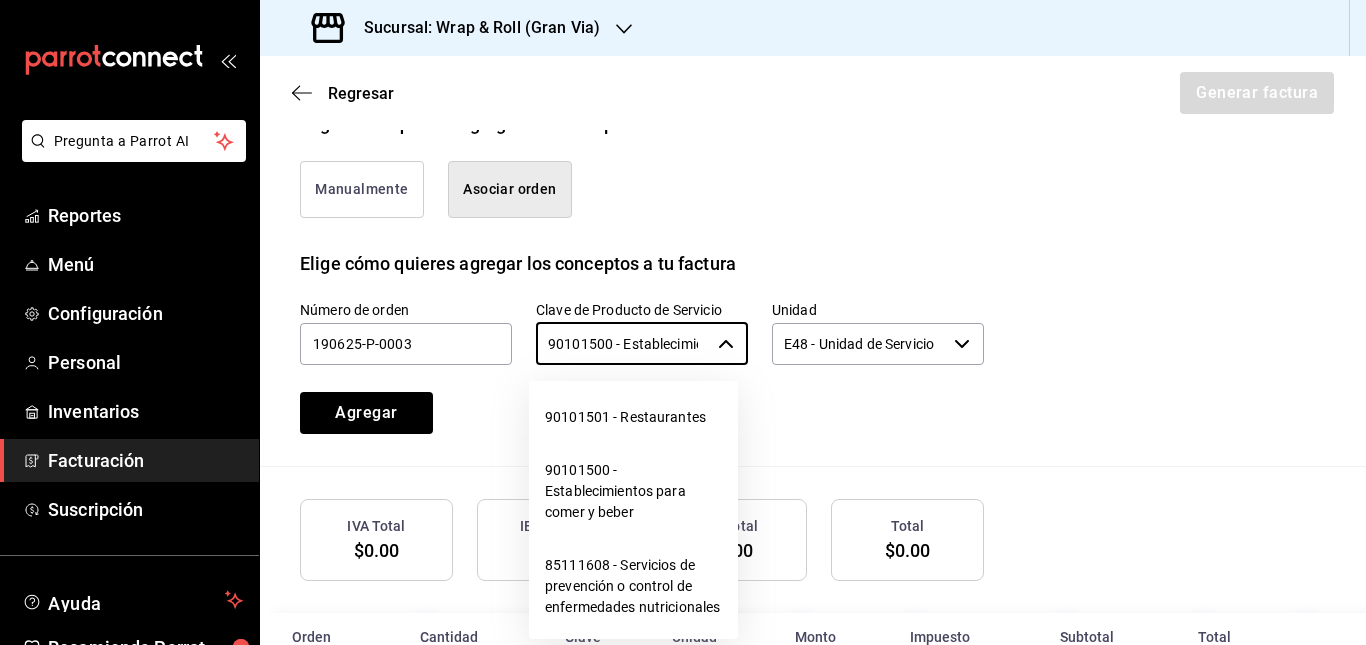 click on "Número de orden 190625-P-0003 Clave de Producto de Servicio 90101500 - Establecimientos para comer y beber ​ Unidad E48 - Unidad de Servicio ​ Agregar" at bounding box center [618, 343] 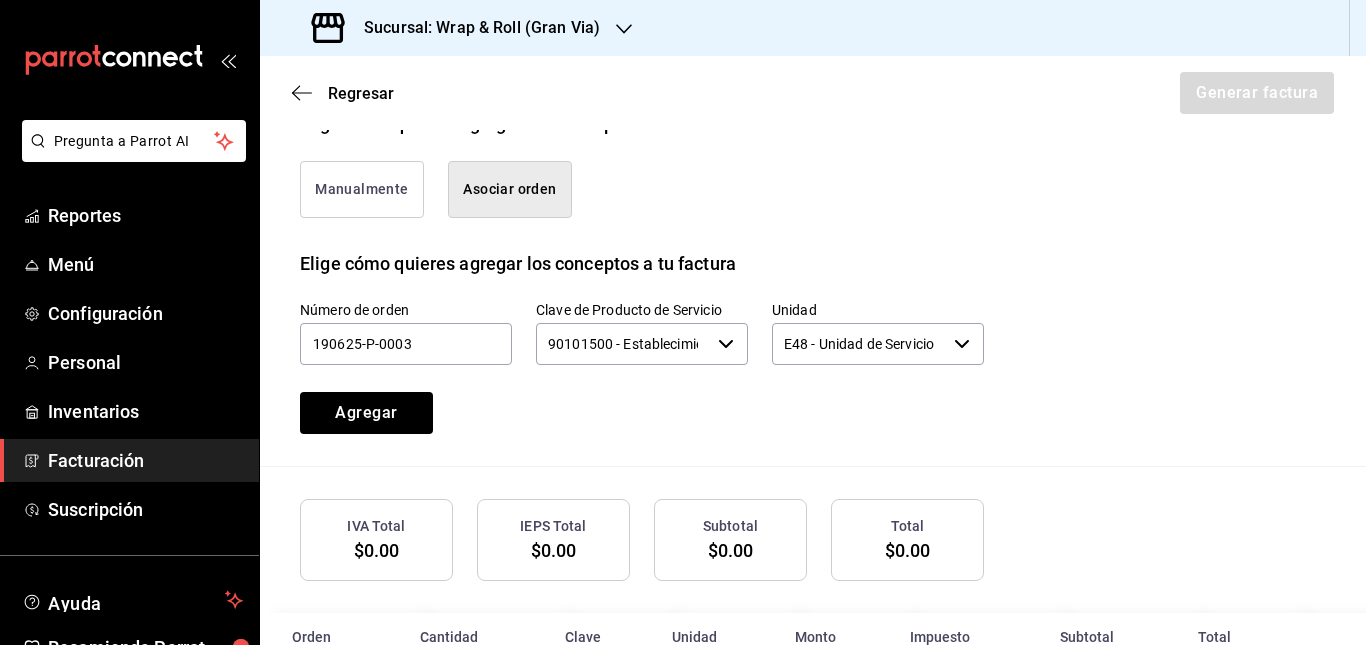 click 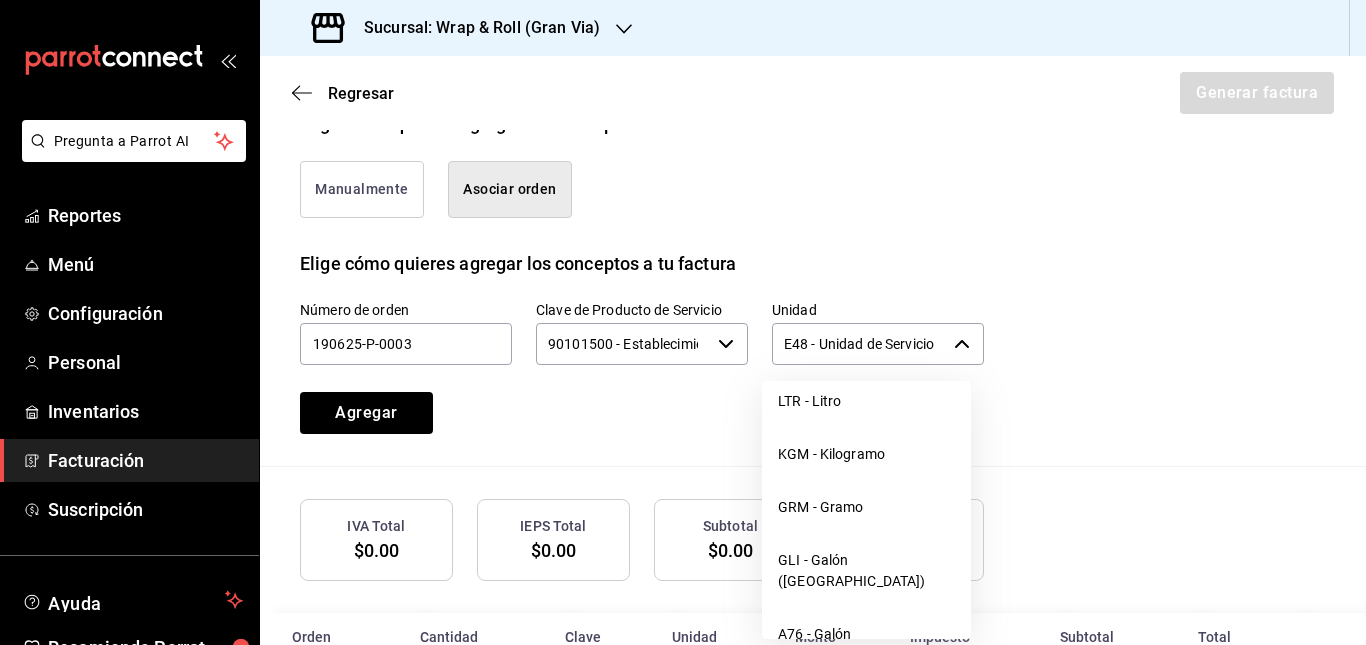 scroll, scrollTop: 5882, scrollLeft: 0, axis: vertical 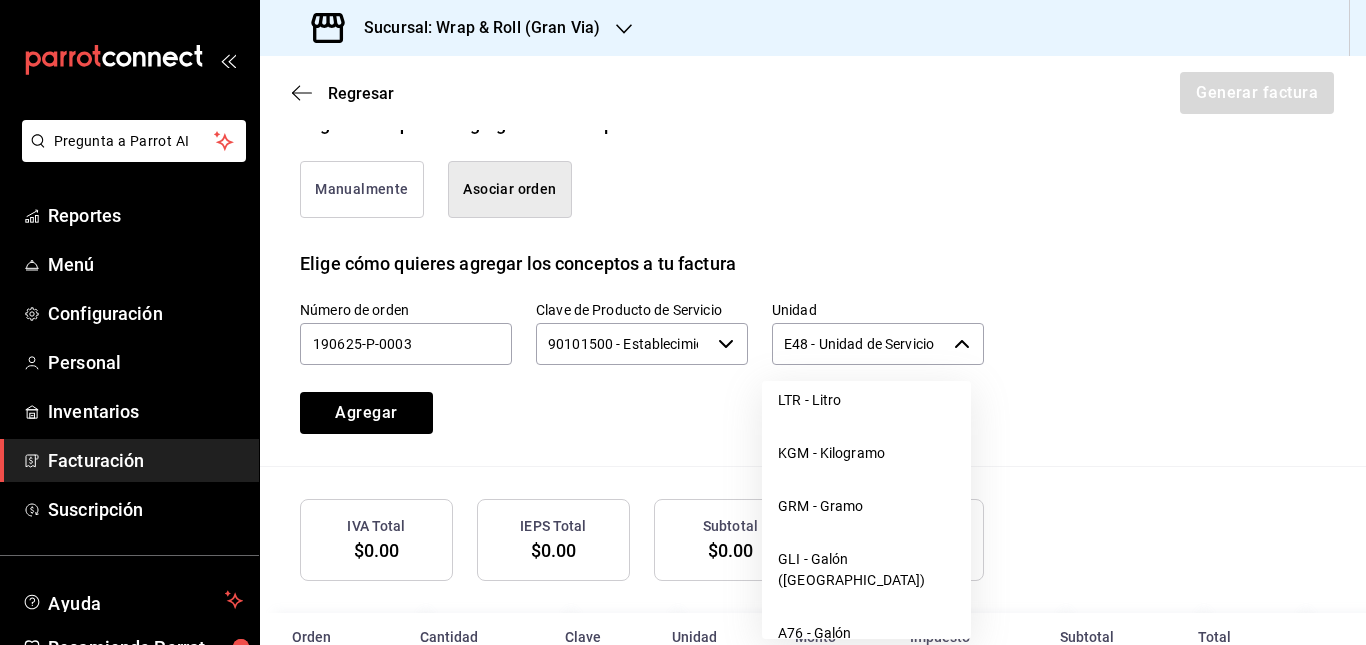 click on "Número de orden 190625-P-0003 Clave de Producto de Servicio 90101500 - Establecimientos para comer y beber ​ Unidad E48 - Unidad de Servicio ​ Agregar" at bounding box center [813, 371] 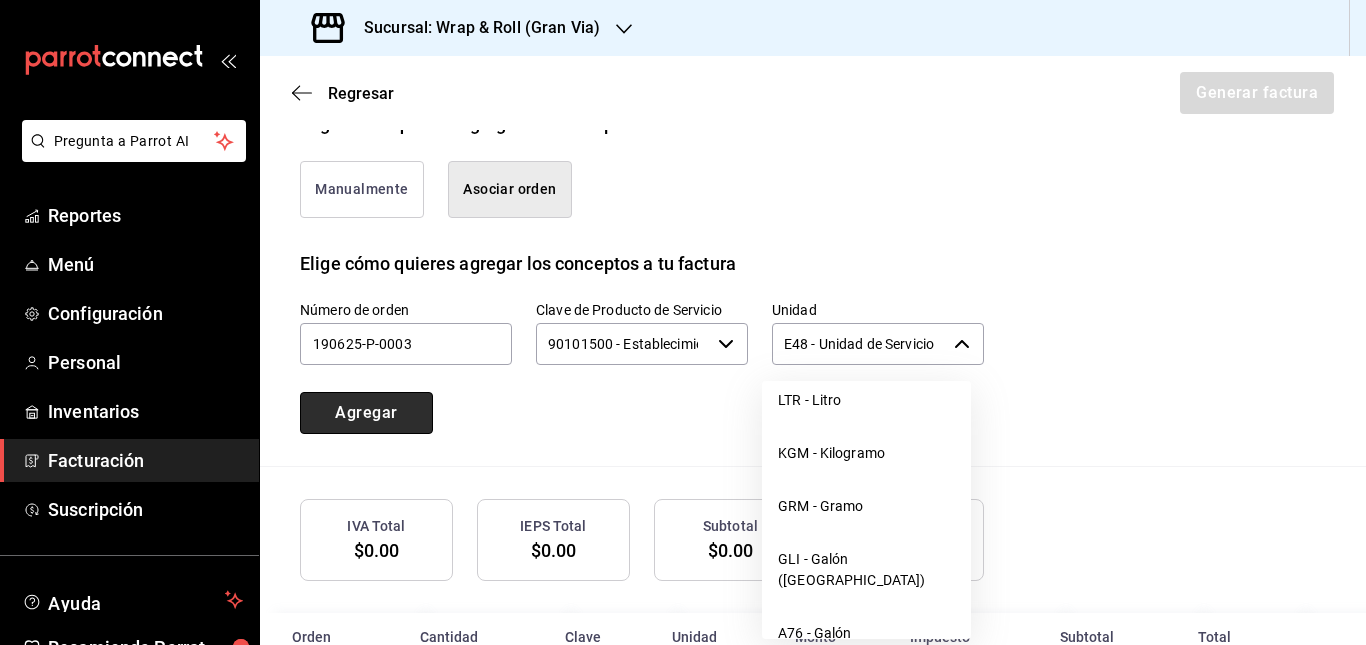 click on "Agregar" at bounding box center (366, 413) 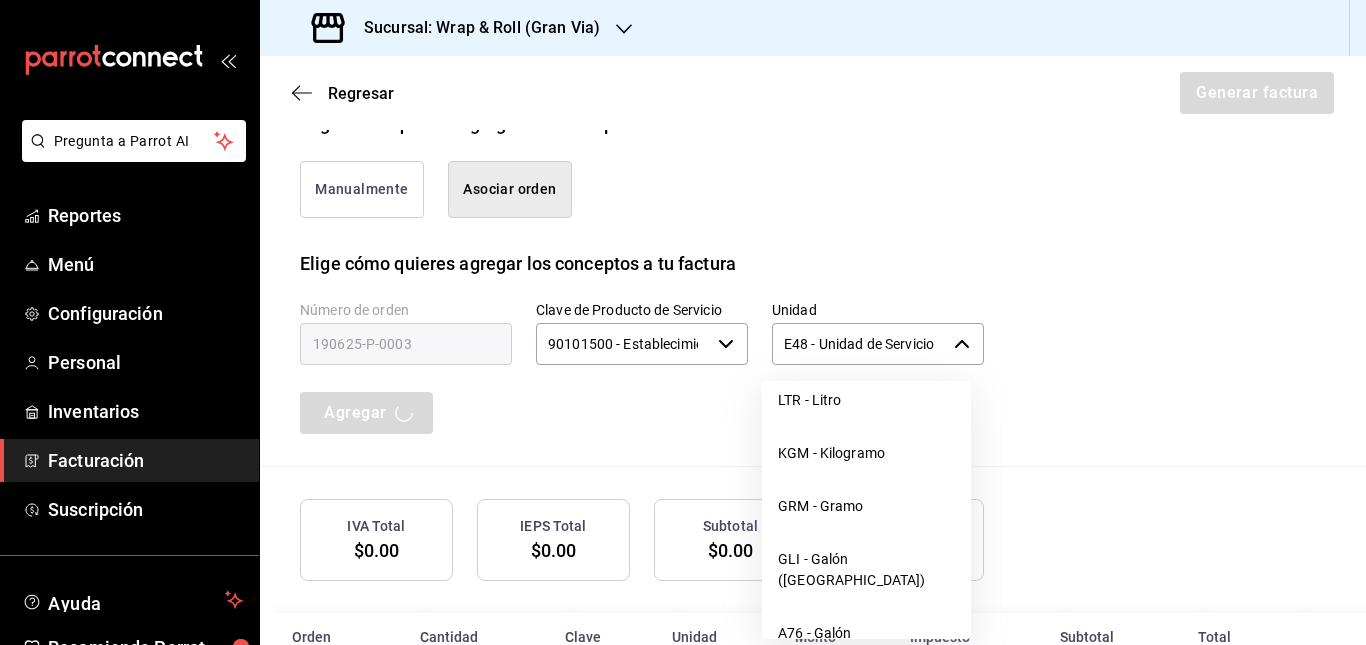 type 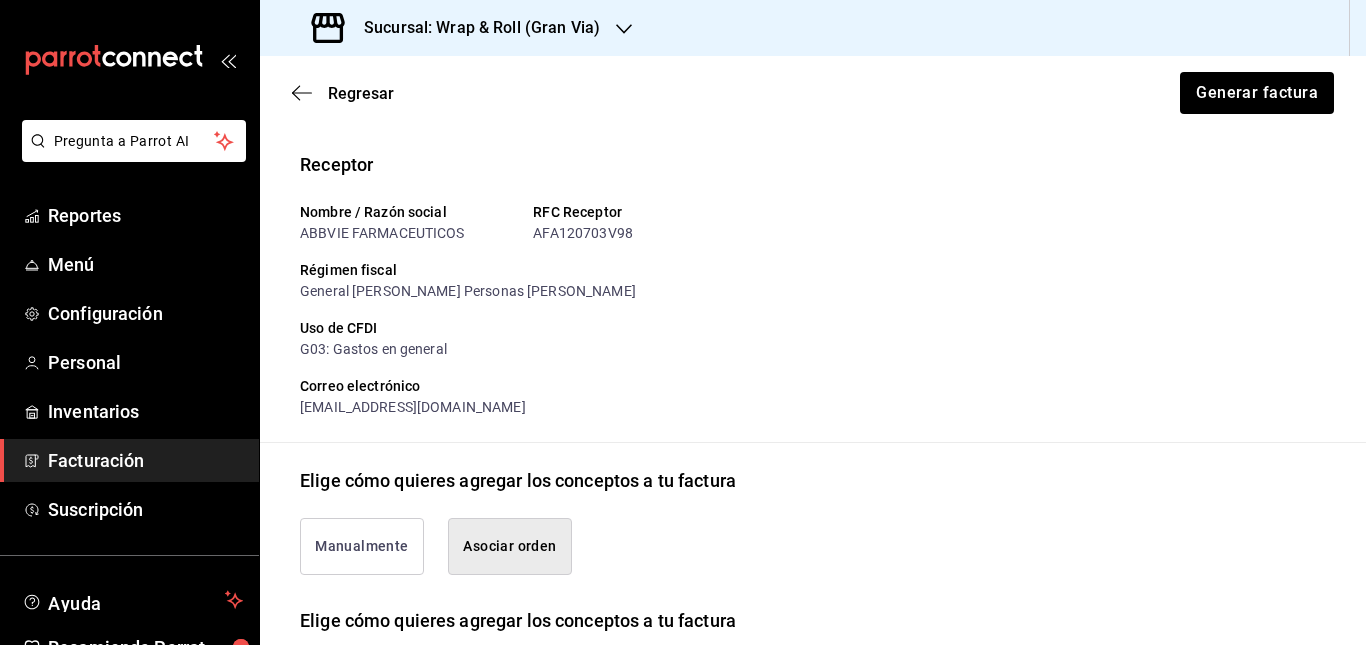 scroll, scrollTop: 0, scrollLeft: 0, axis: both 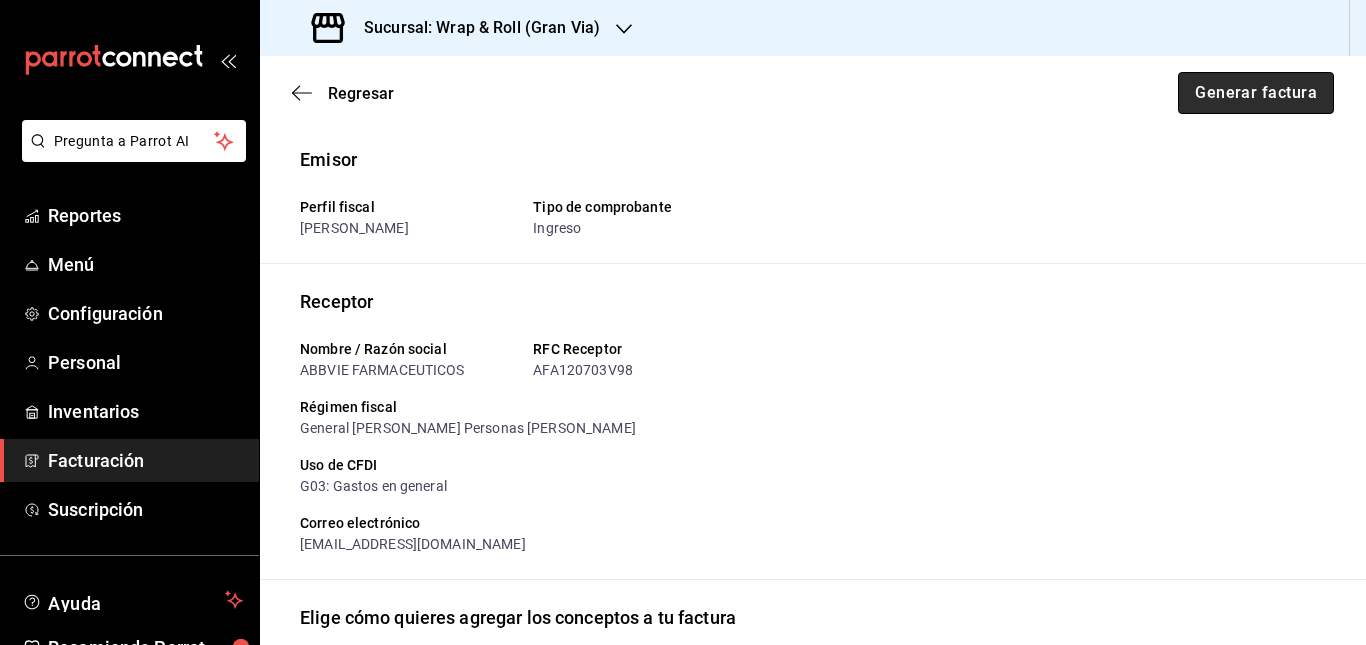 click on "Generar factura" at bounding box center [1256, 93] 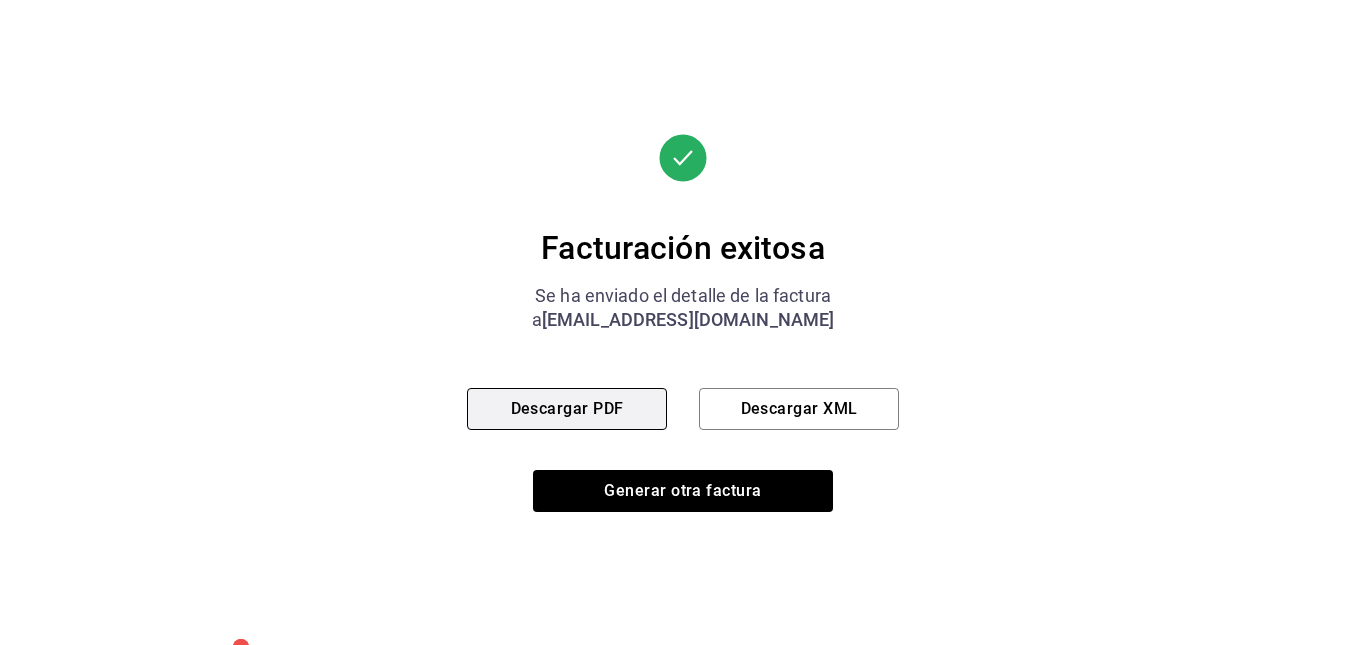 click on "Descargar PDF" at bounding box center (567, 409) 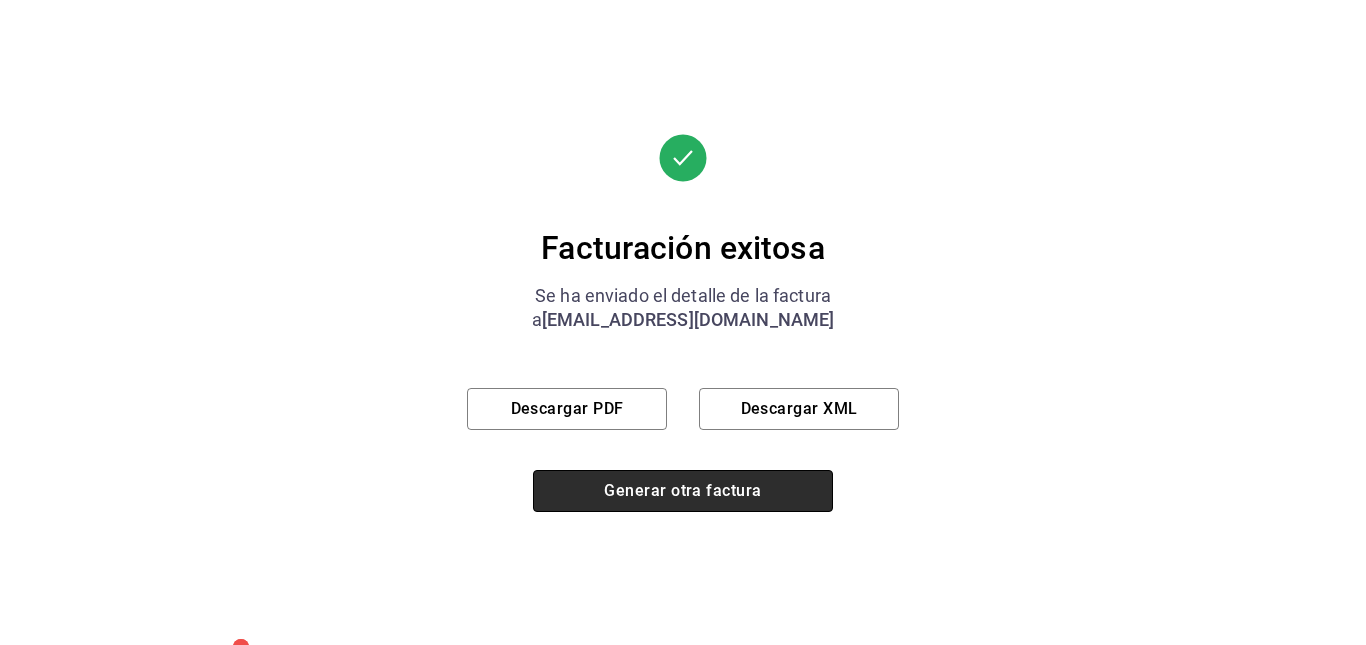 click on "Generar otra factura" at bounding box center (683, 491) 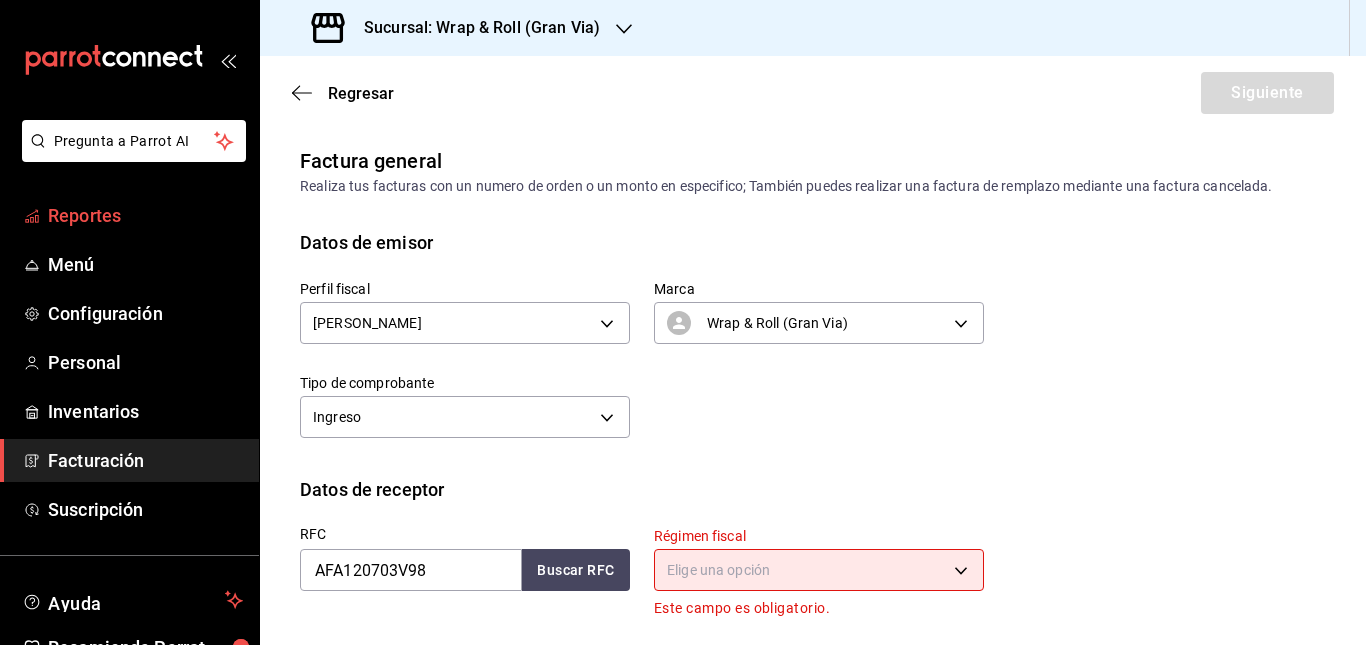 click on "Reportes" at bounding box center [129, 215] 